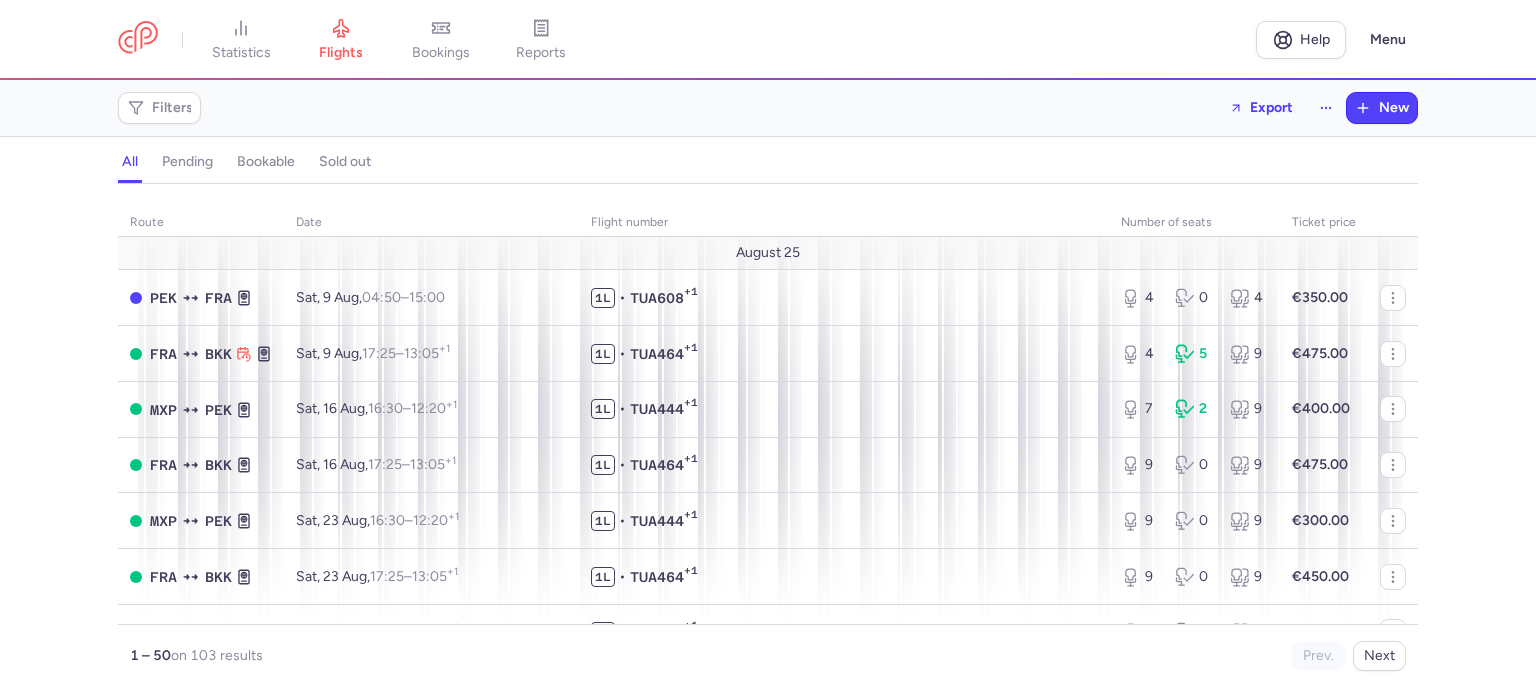 scroll, scrollTop: 0, scrollLeft: 0, axis: both 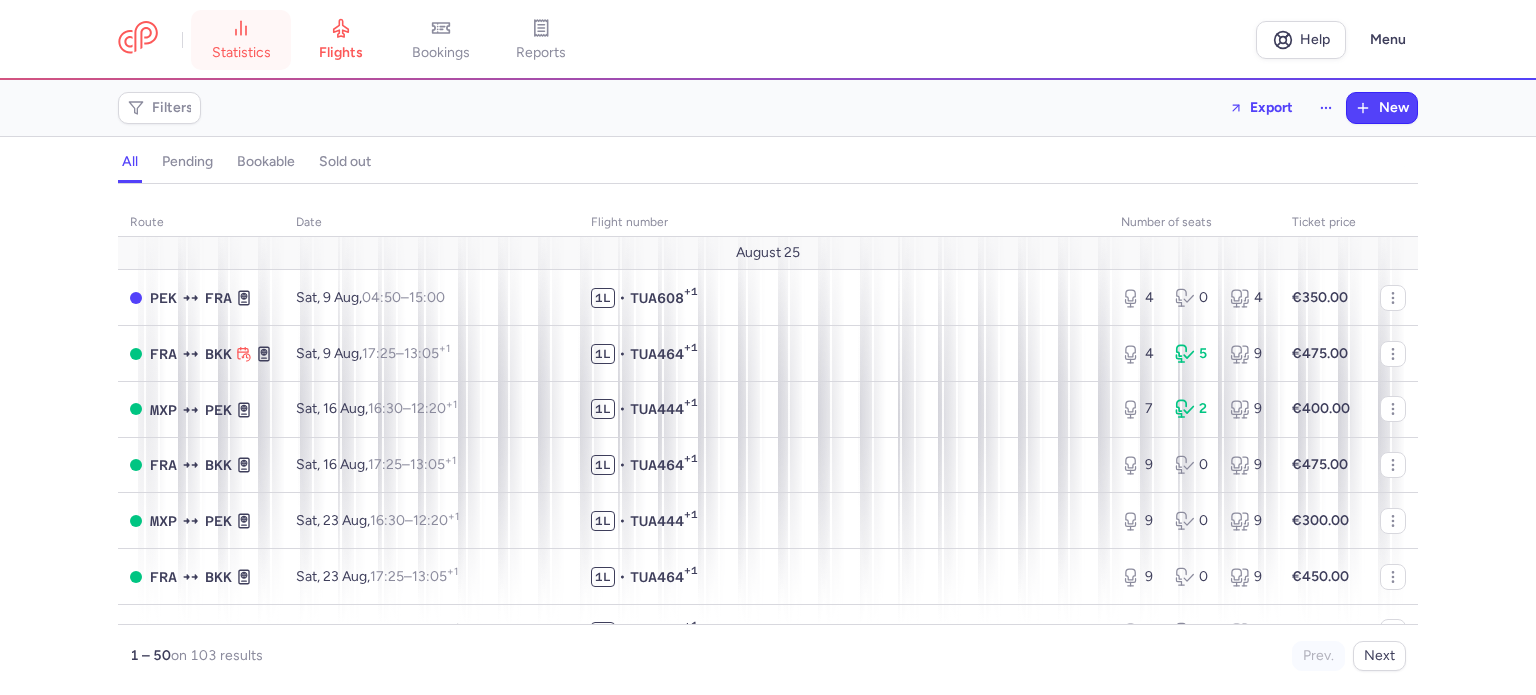 click on "statistics" at bounding box center (241, 40) 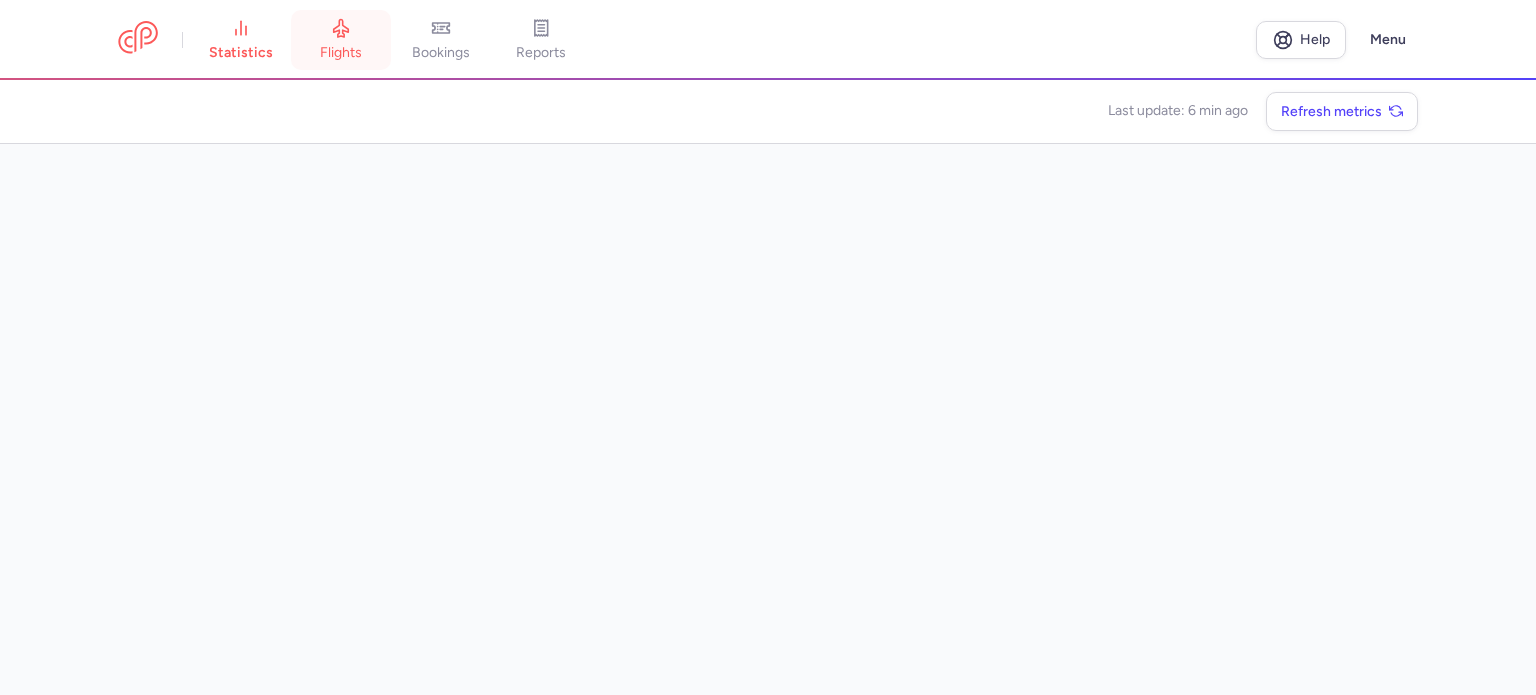 click on "flights" at bounding box center [341, 40] 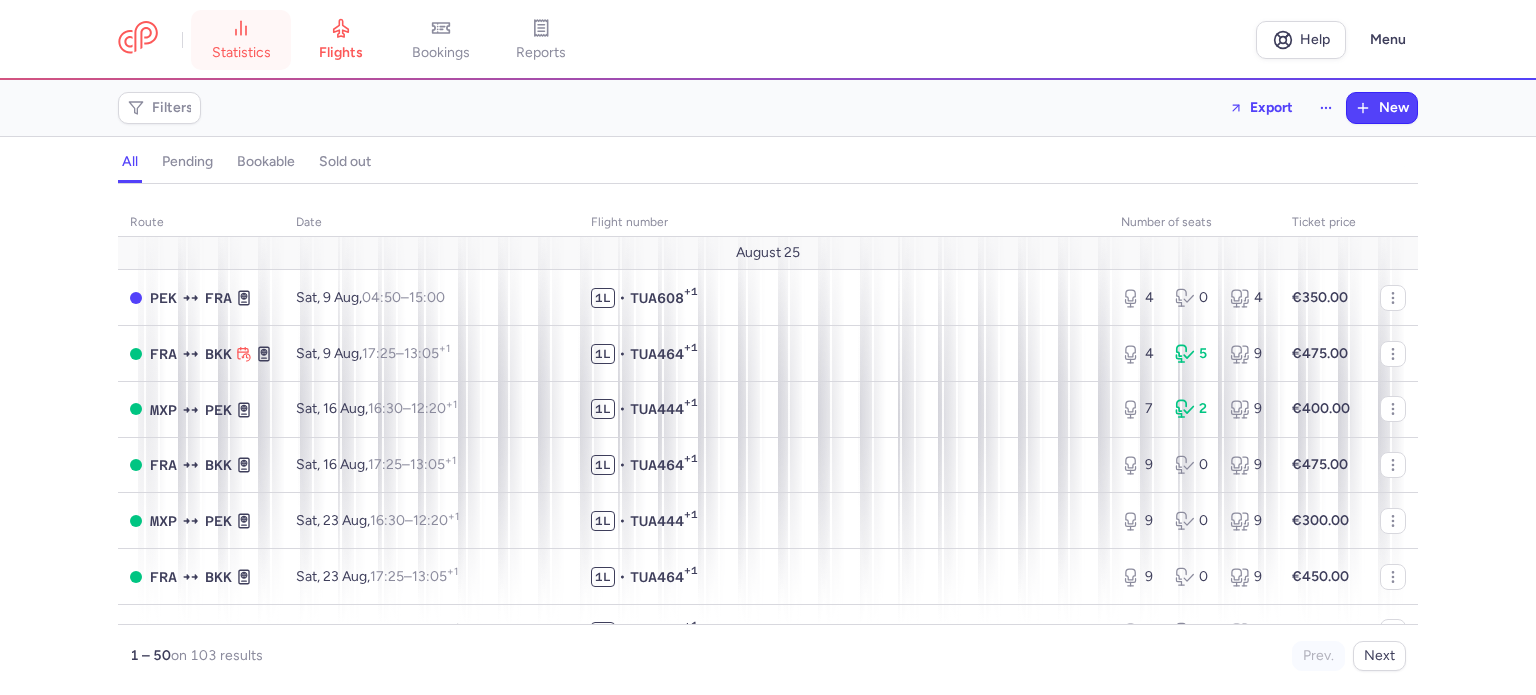 click on "statistics" at bounding box center (241, 53) 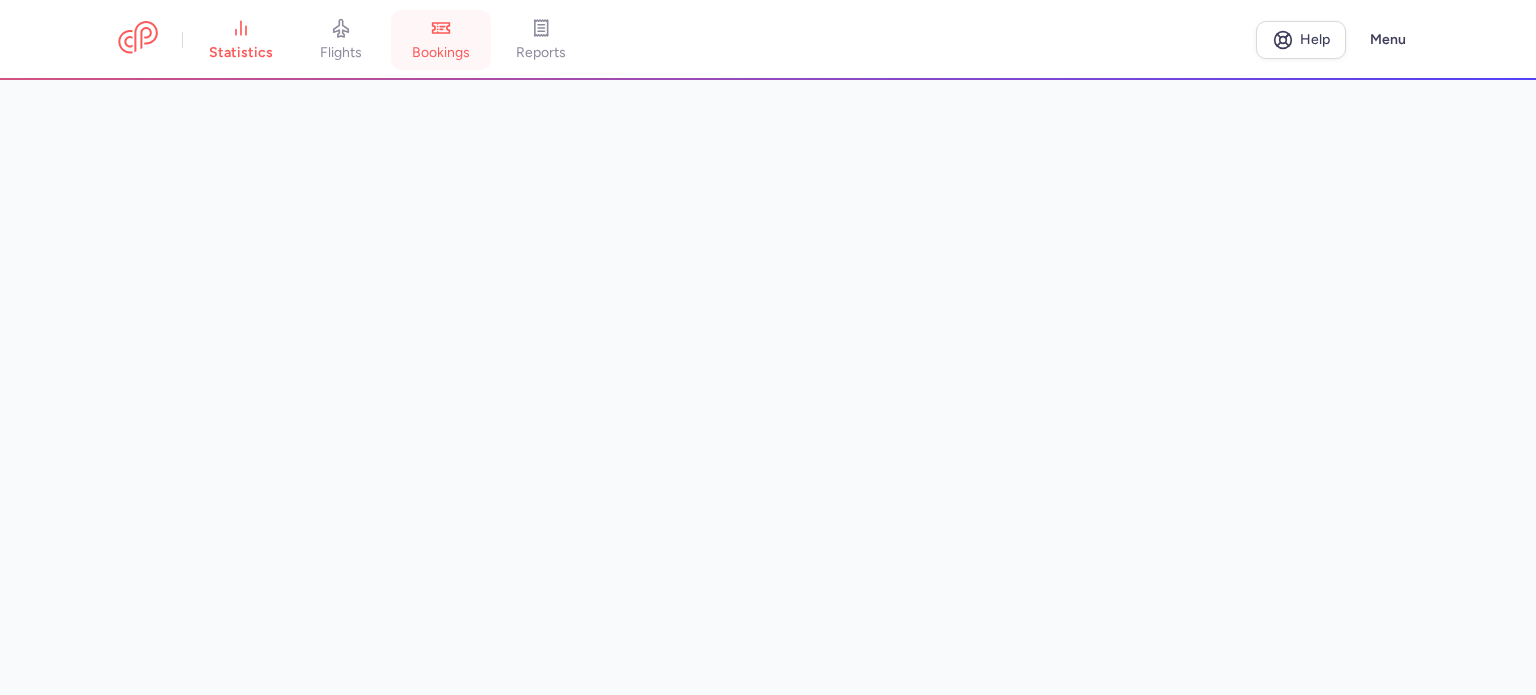 click on "bookings" at bounding box center (441, 53) 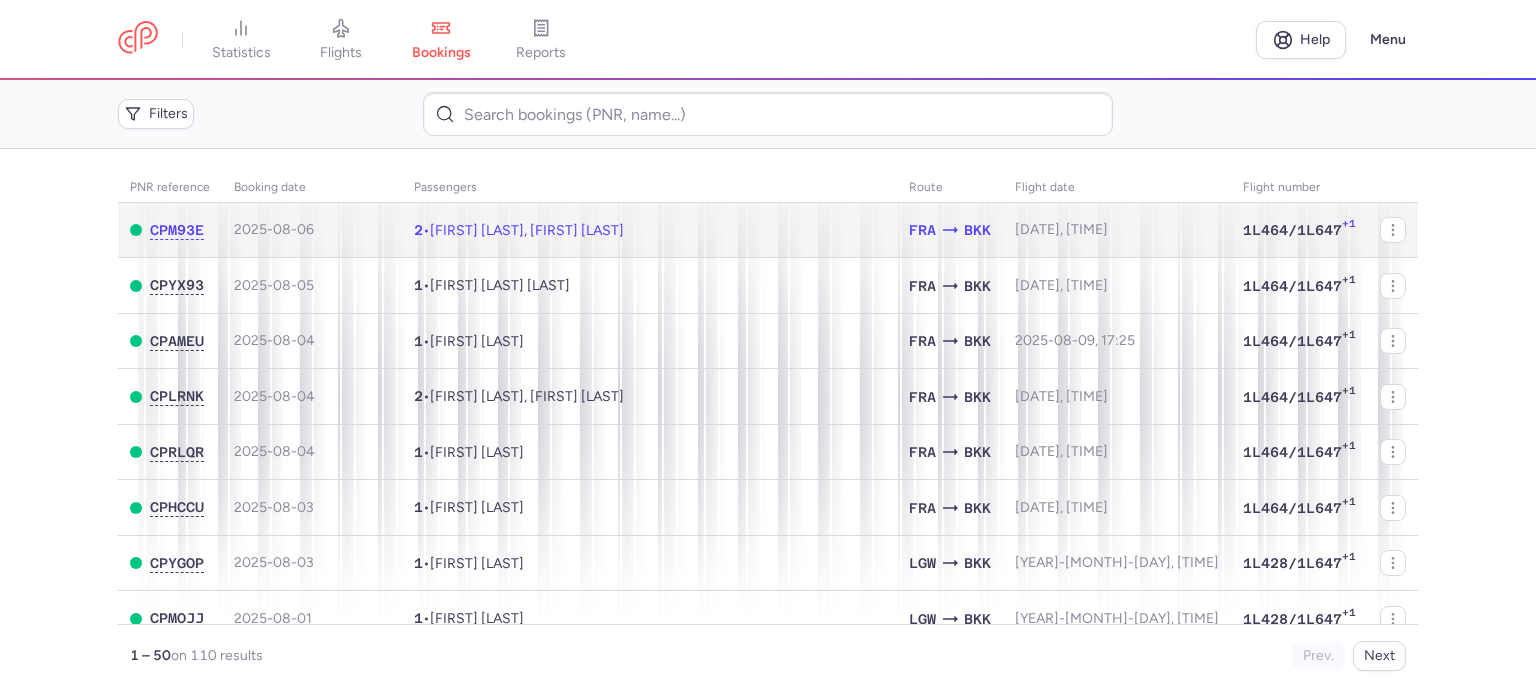 click on "[FIRST] [LAST], [FIRST] [LAST]" at bounding box center [527, 230] 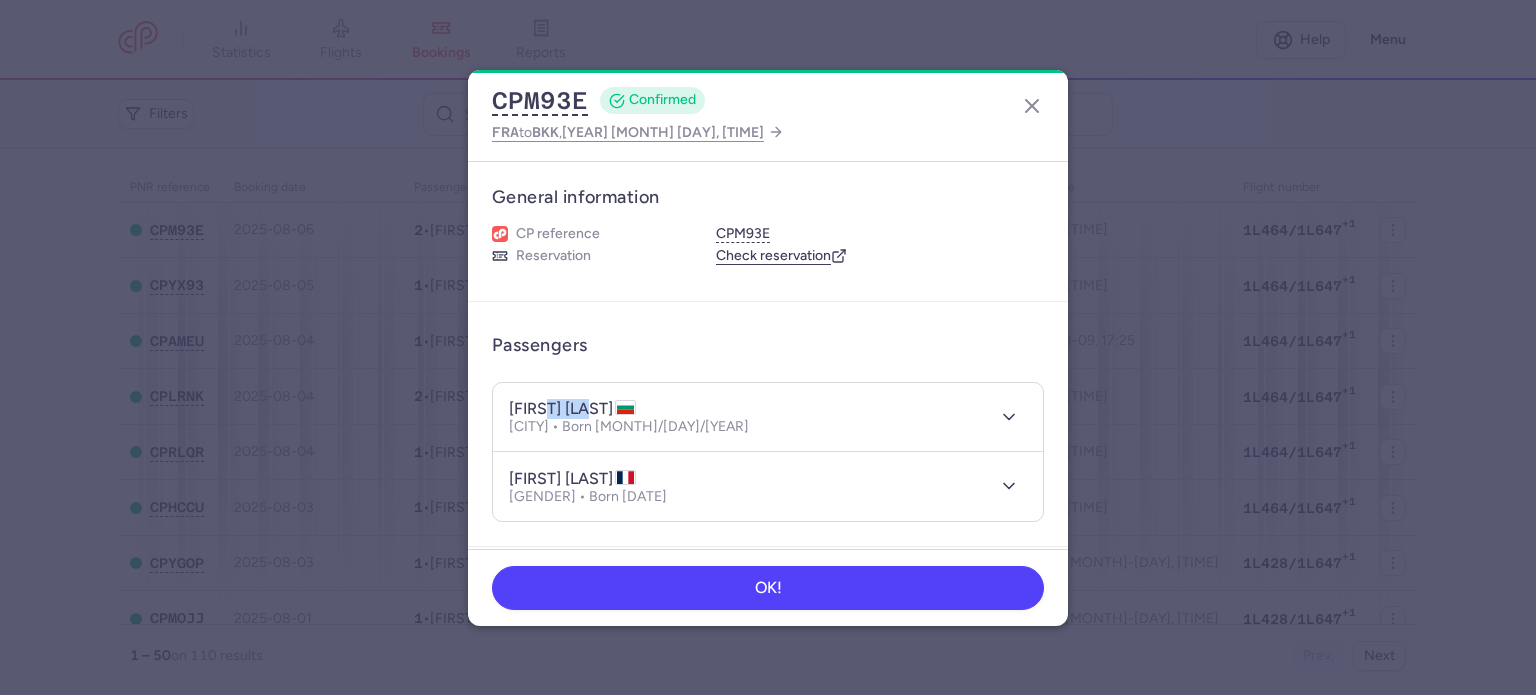 drag, startPoint x: 606, startPoint y: 408, endPoint x: 546, endPoint y: 407, distance: 60.00833 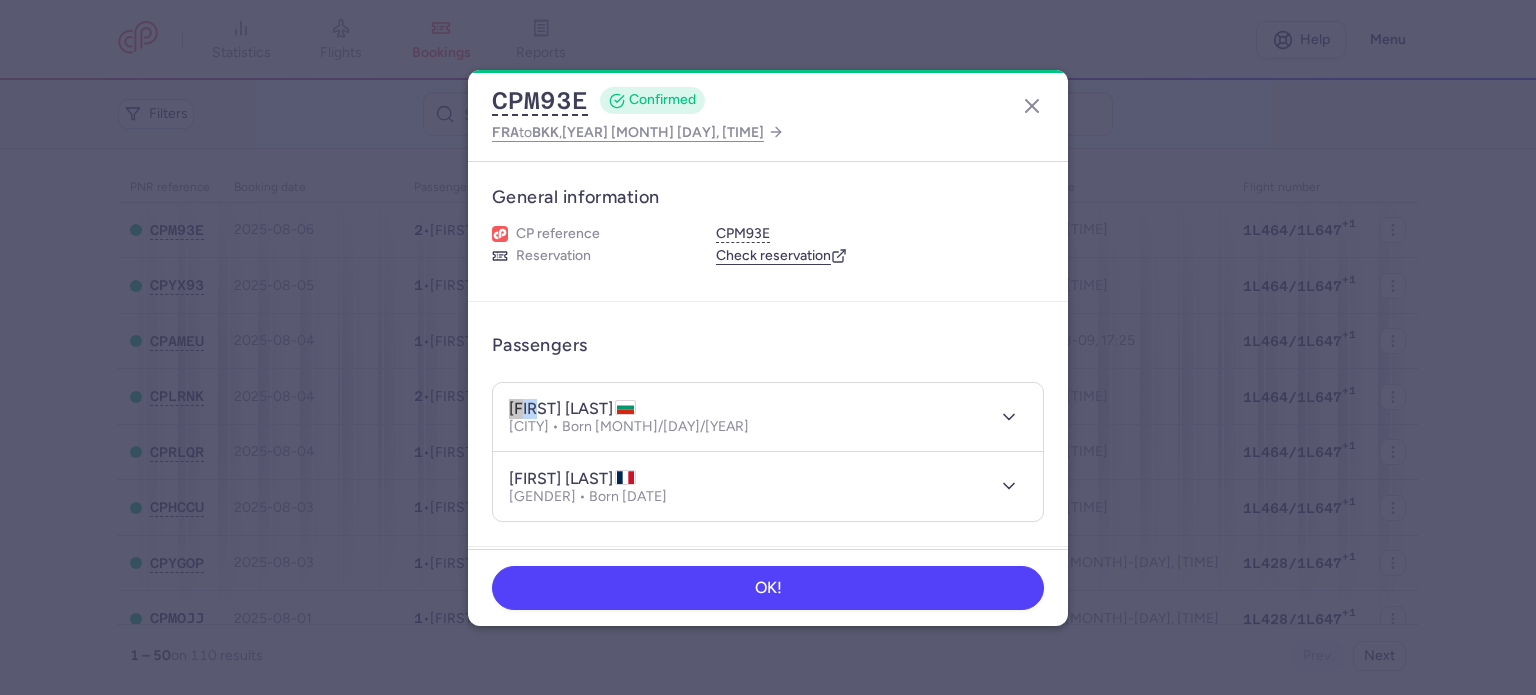 drag, startPoint x: 503, startPoint y: 407, endPoint x: 544, endPoint y: 411, distance: 41.19466 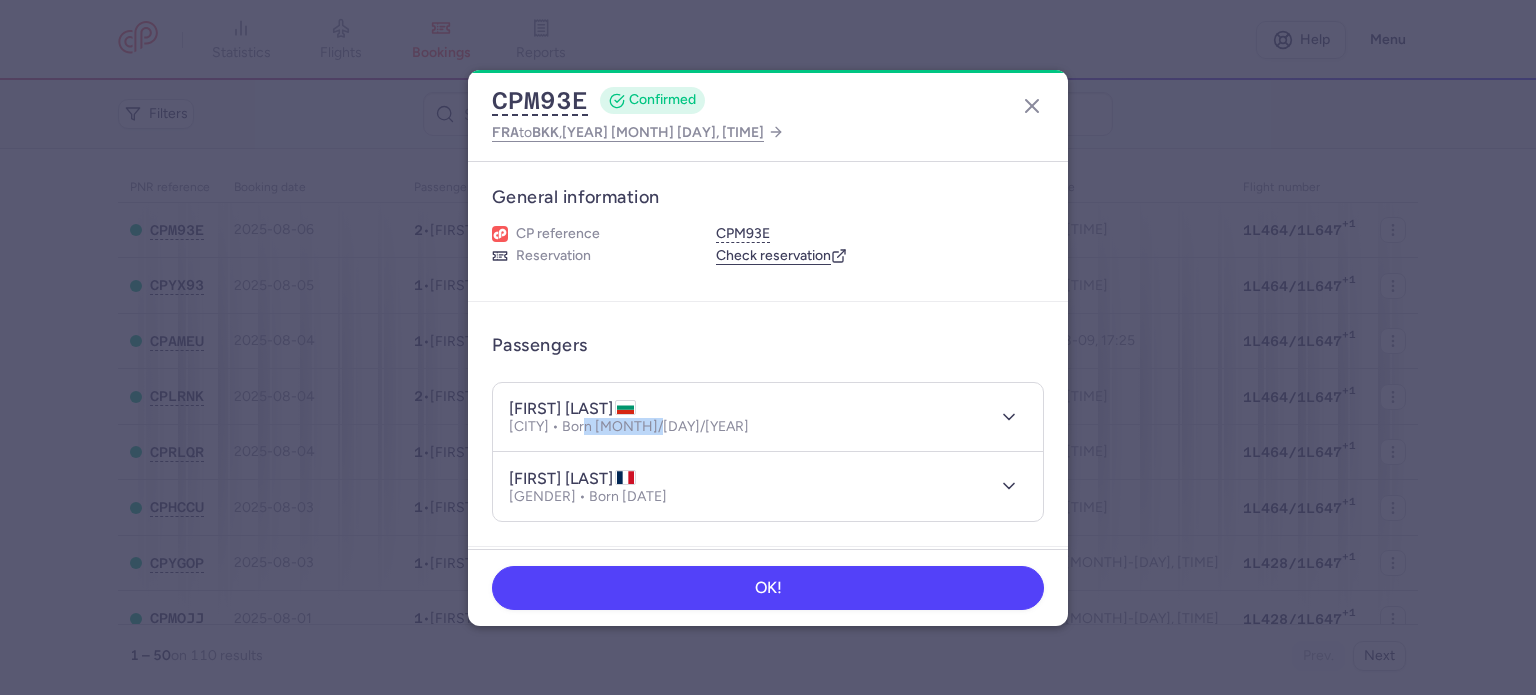 drag, startPoint x: 668, startPoint y: 427, endPoint x: 584, endPoint y: 432, distance: 84.14868 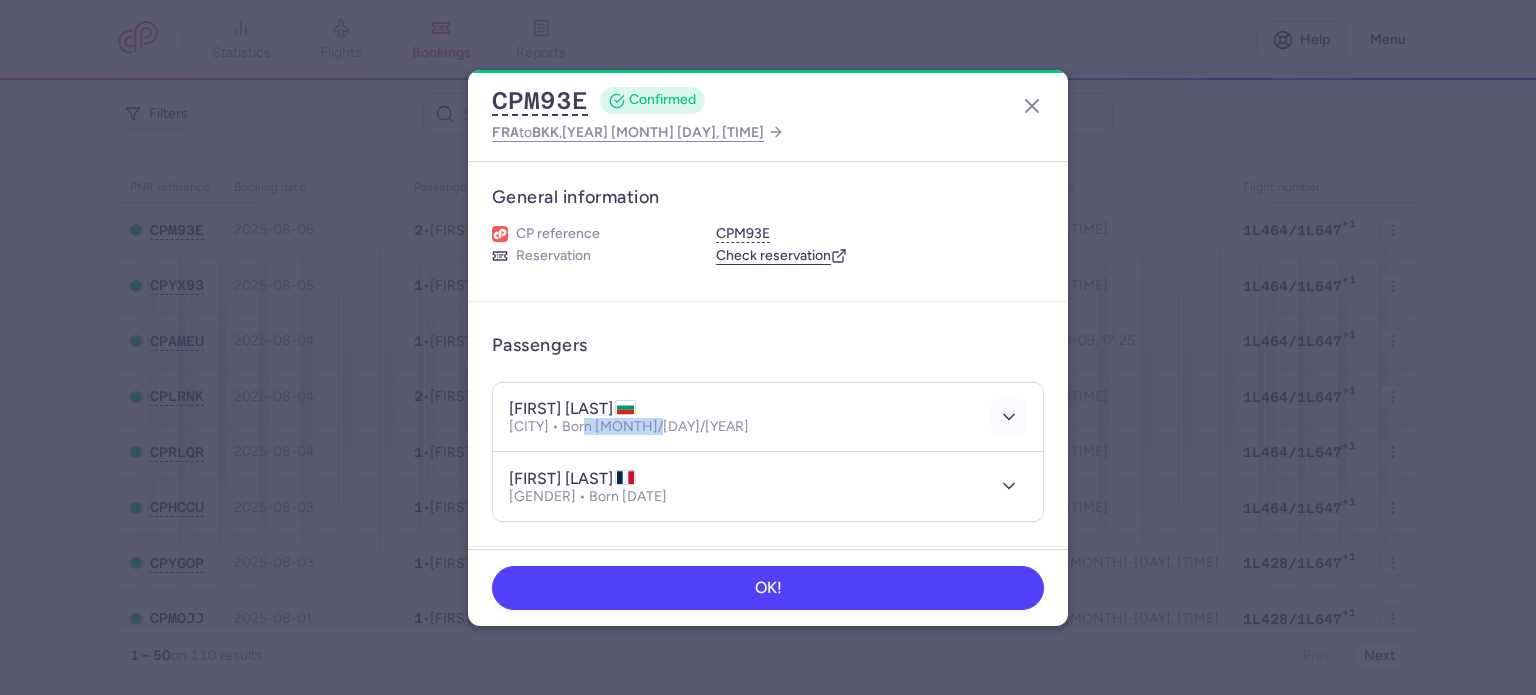 click 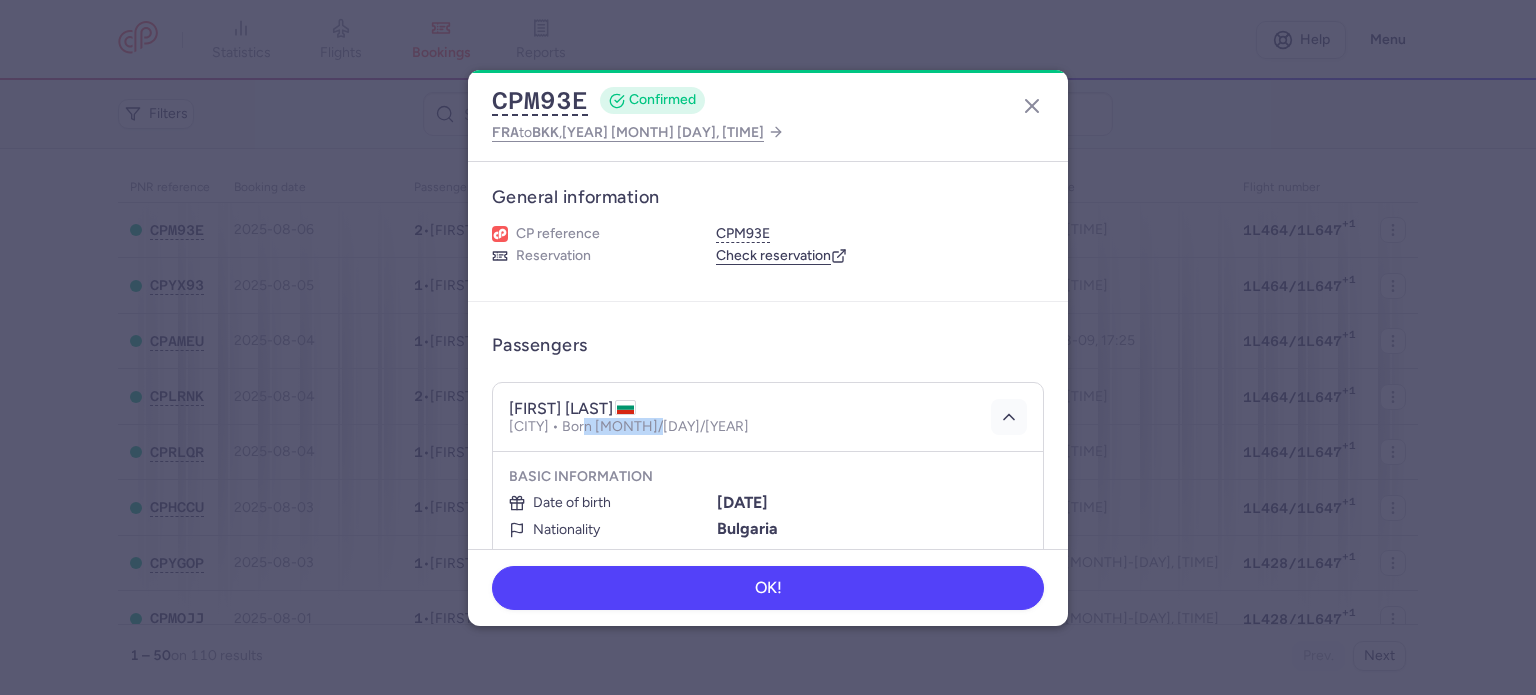 click 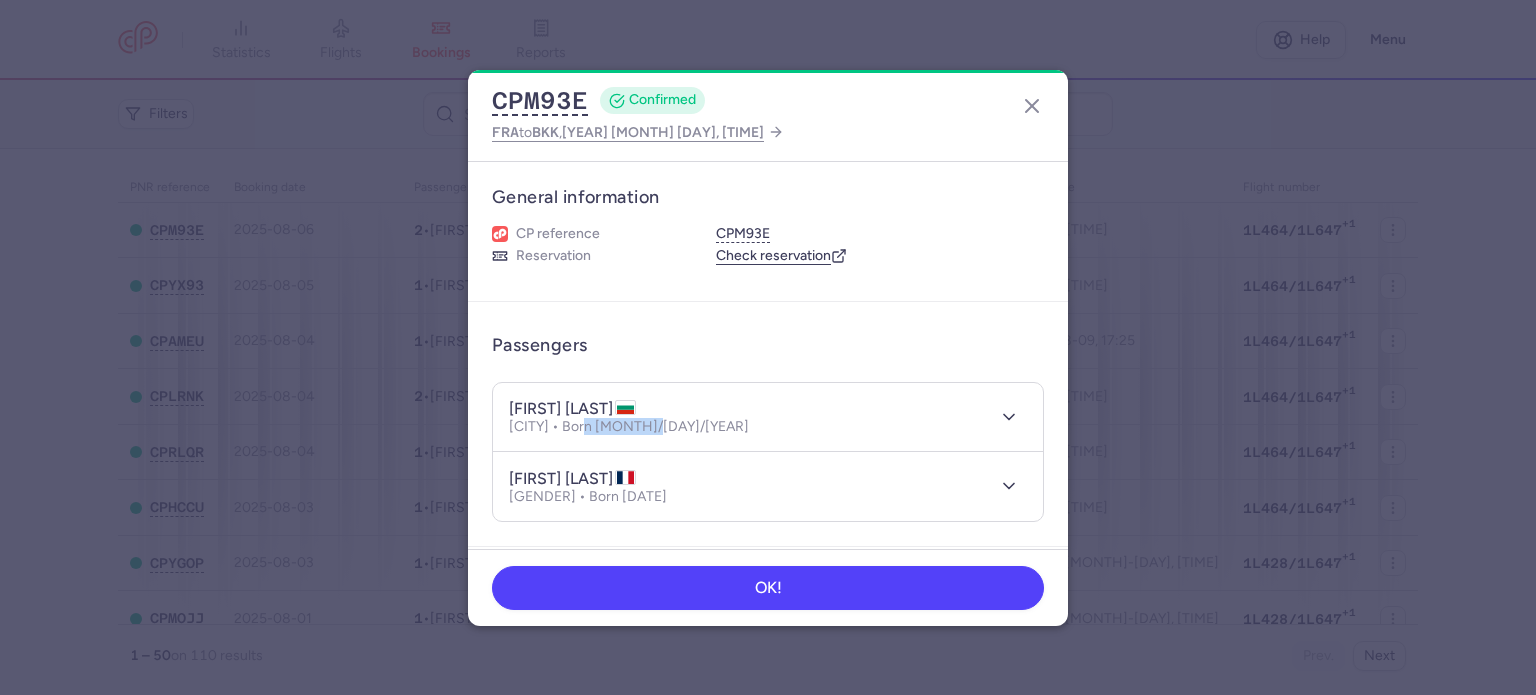 type 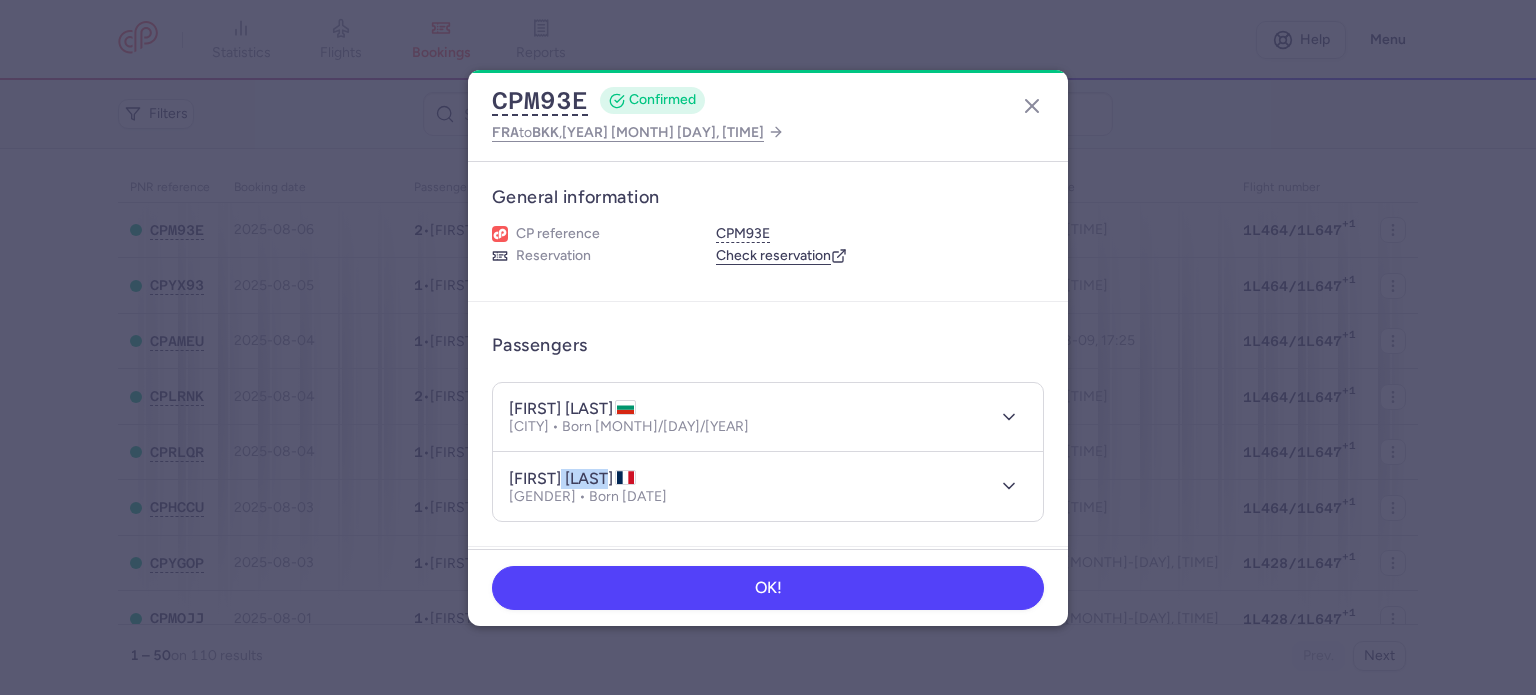drag, startPoint x: 623, startPoint y: 473, endPoint x: 562, endPoint y: 474, distance: 61.008198 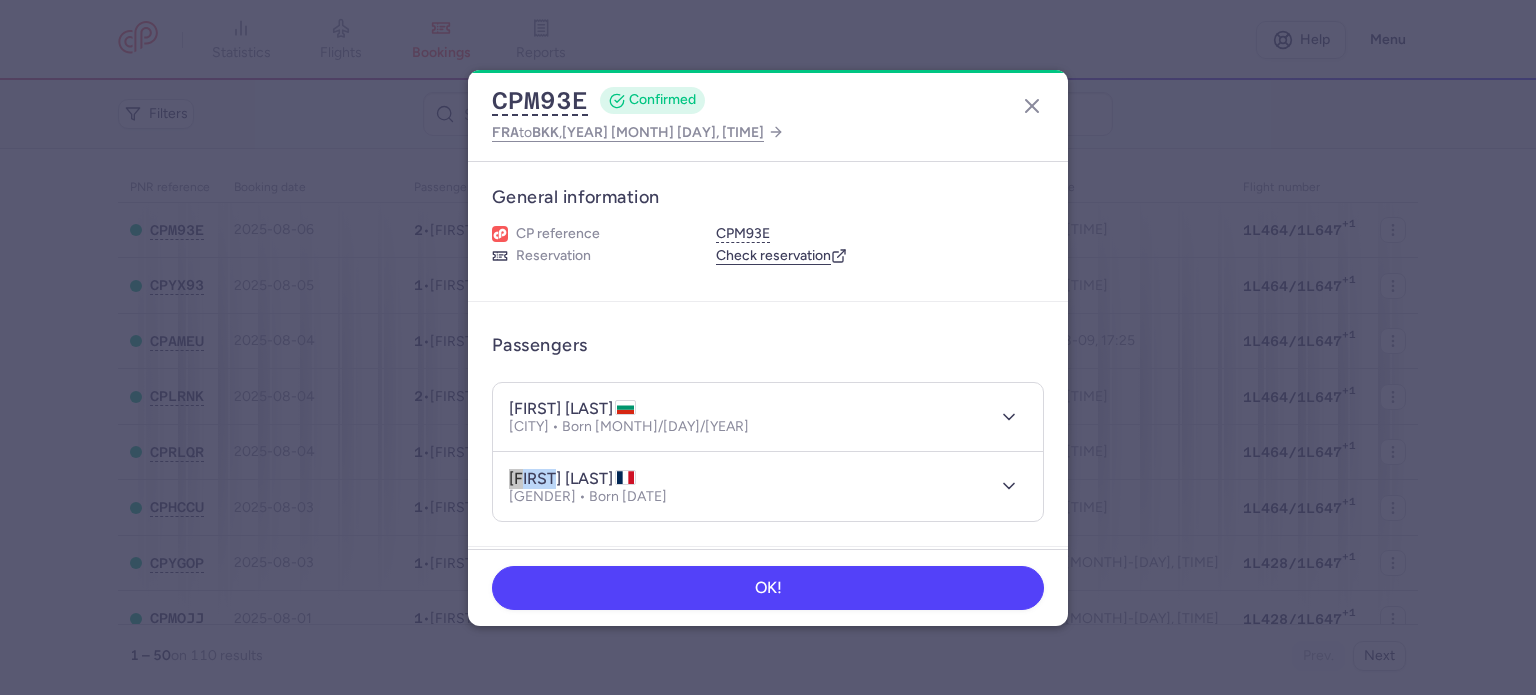 drag, startPoint x: 508, startPoint y: 473, endPoint x: 553, endPoint y: 480, distance: 45.54119 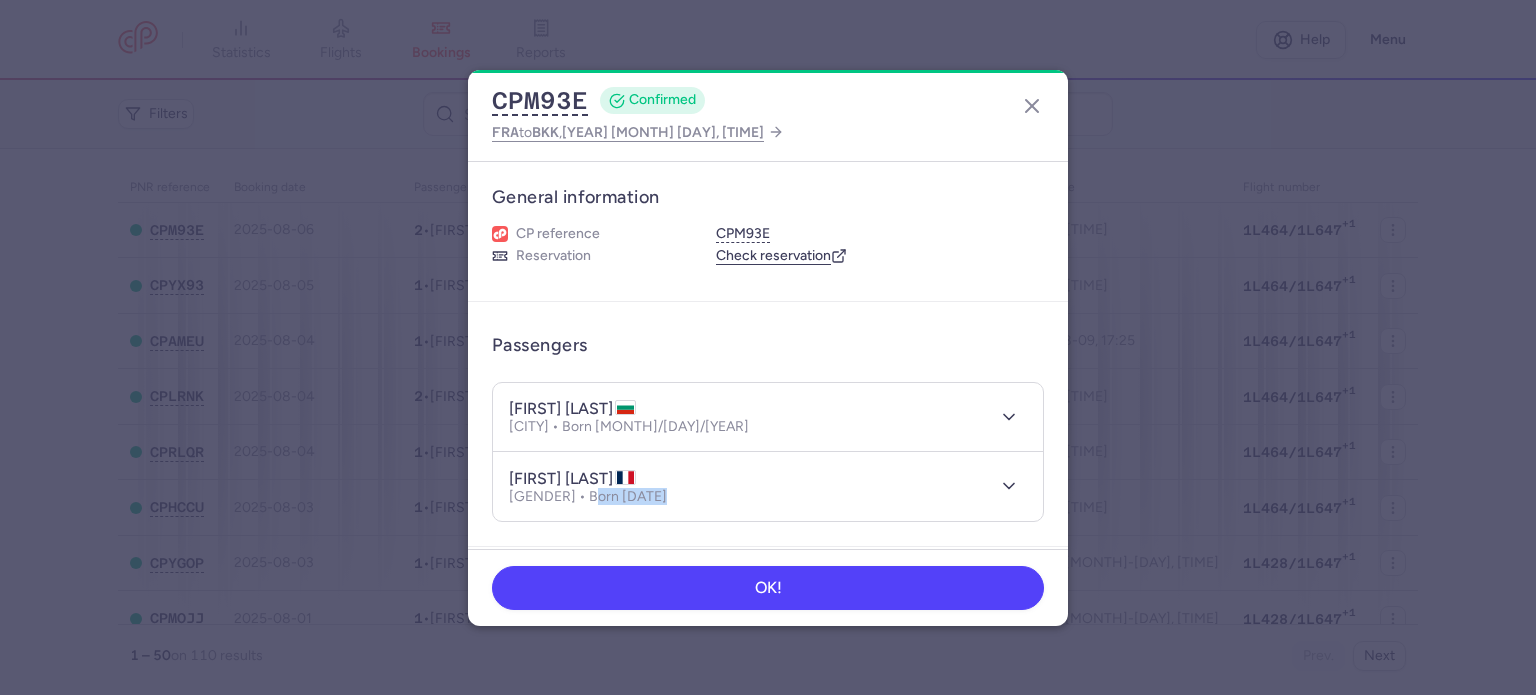 drag, startPoint x: 664, startPoint y: 487, endPoint x: 588, endPoint y: 495, distance: 76.41989 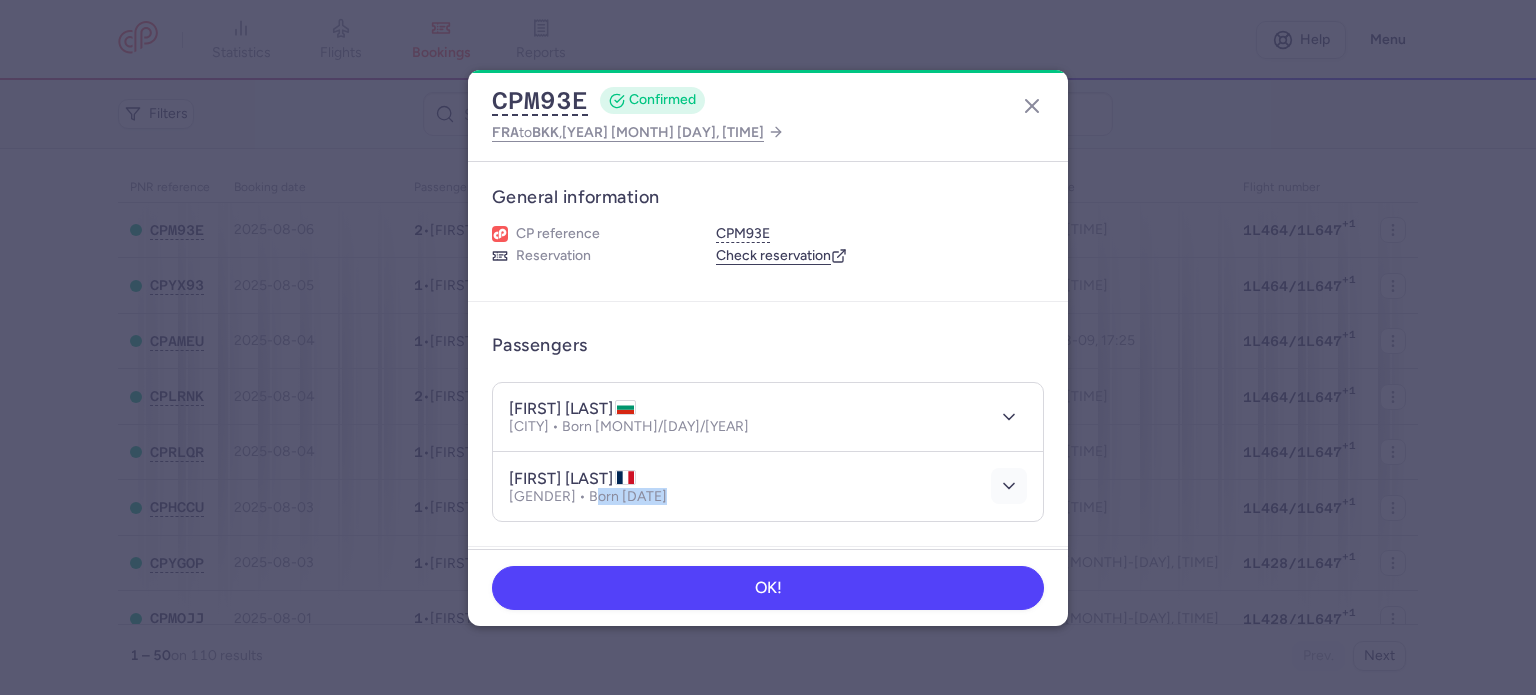 click 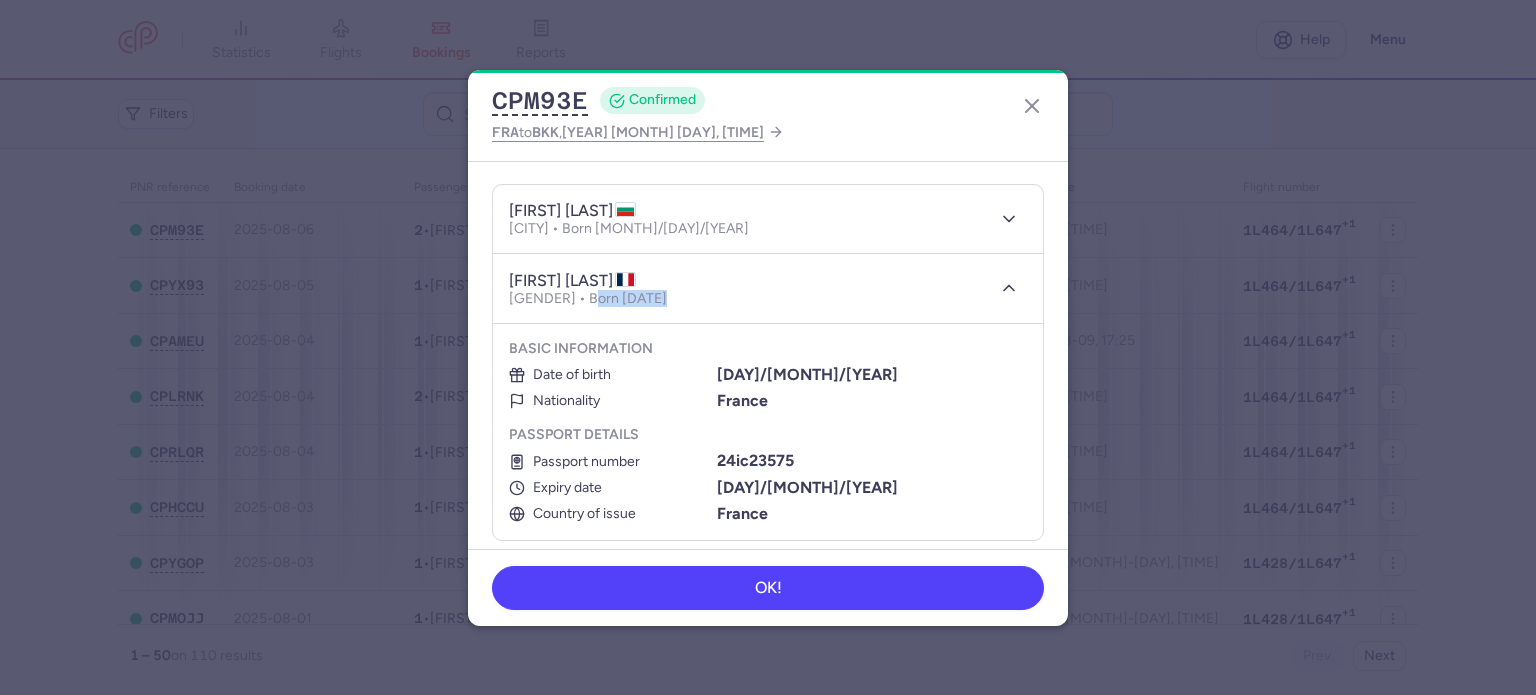 scroll, scrollTop: 200, scrollLeft: 0, axis: vertical 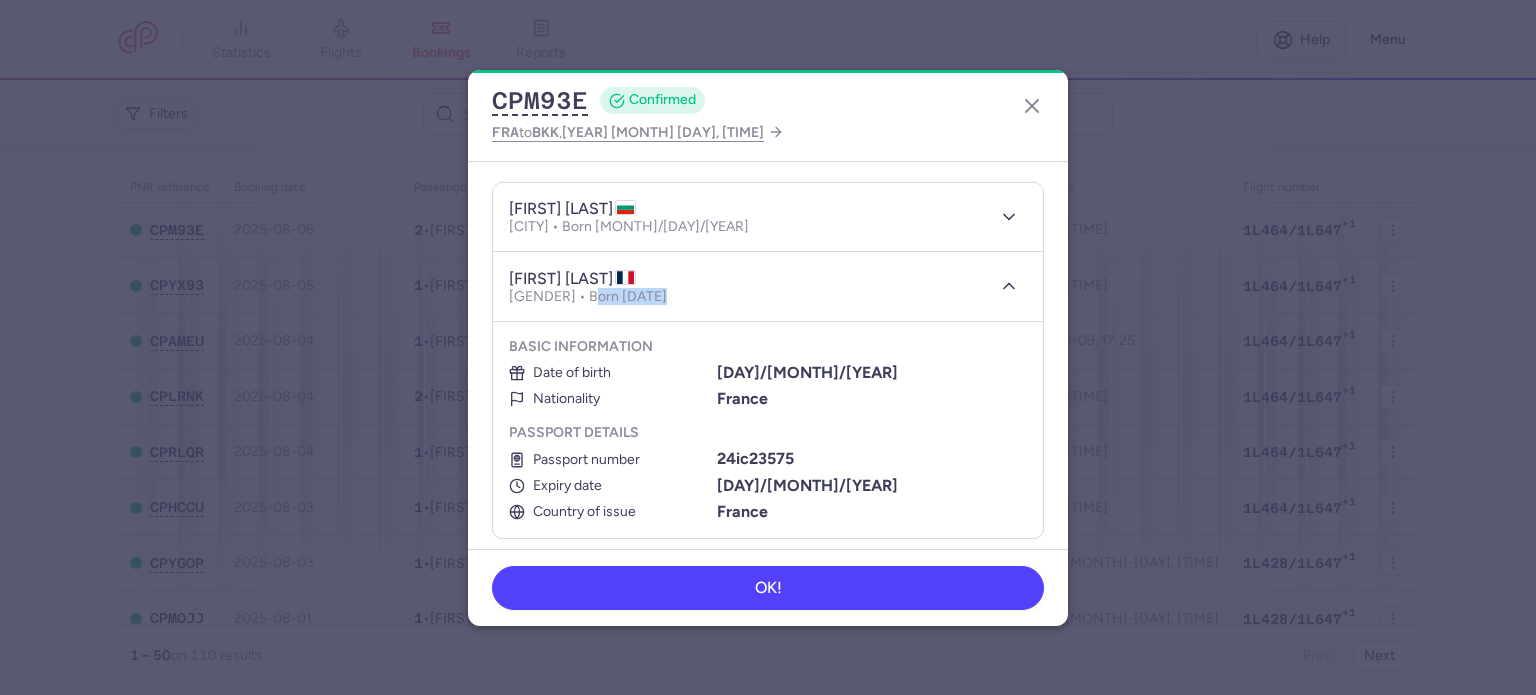 type 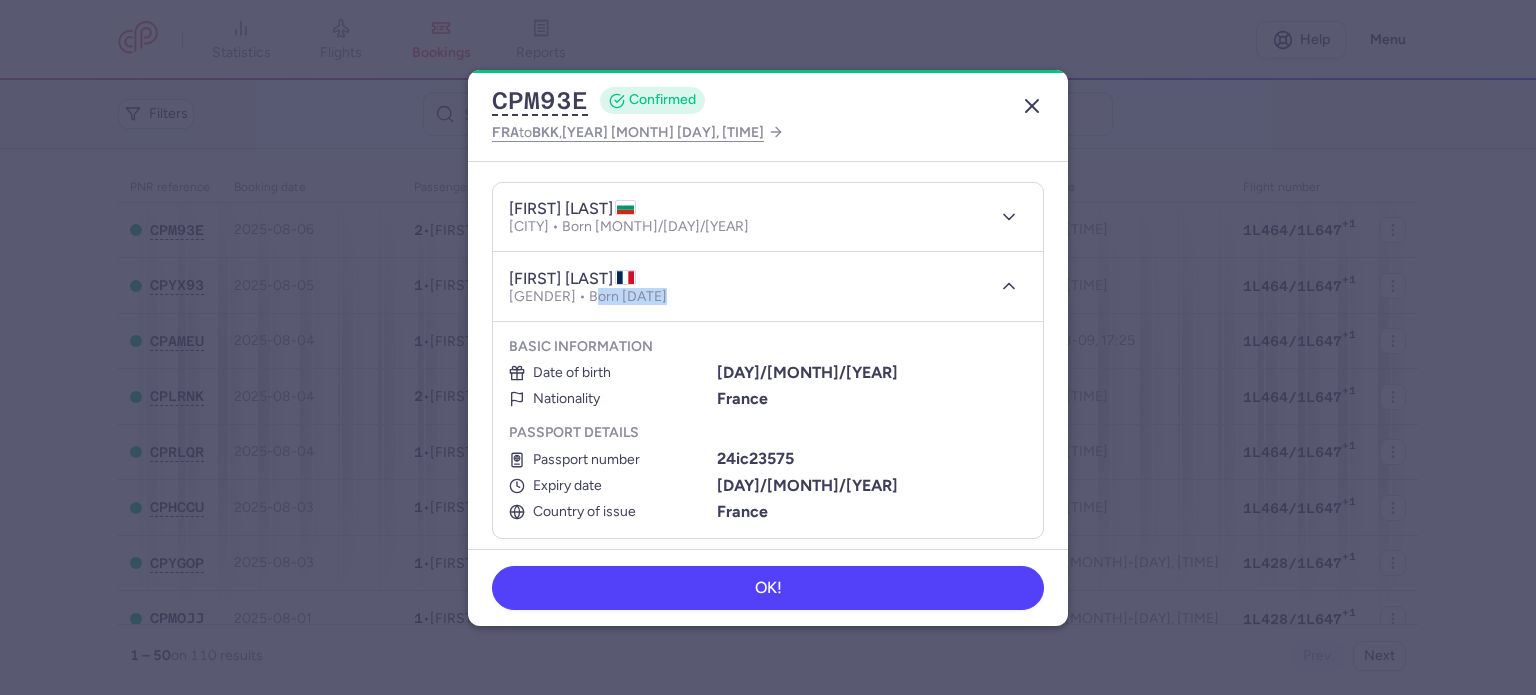 click 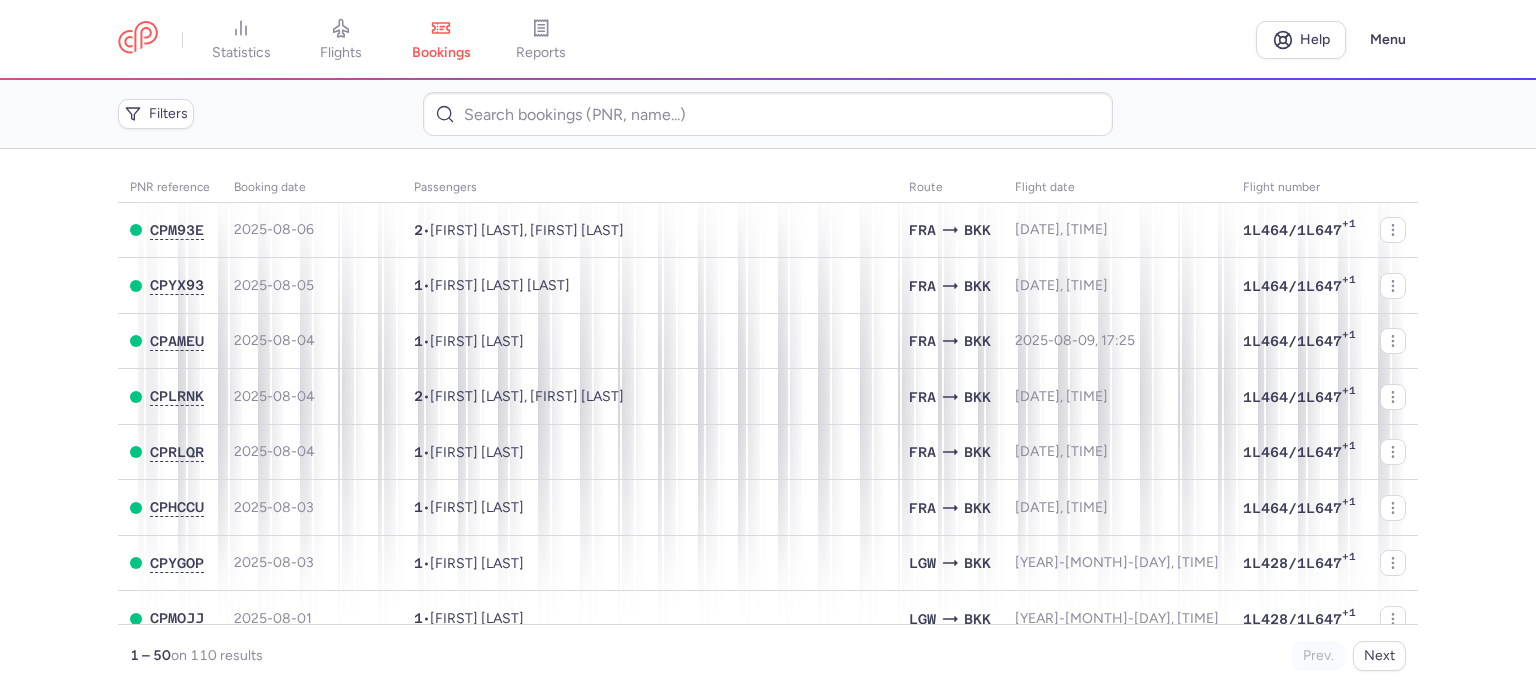 drag, startPoint x: 332, startPoint y: 41, endPoint x: 288, endPoint y: 99, distance: 72.8011 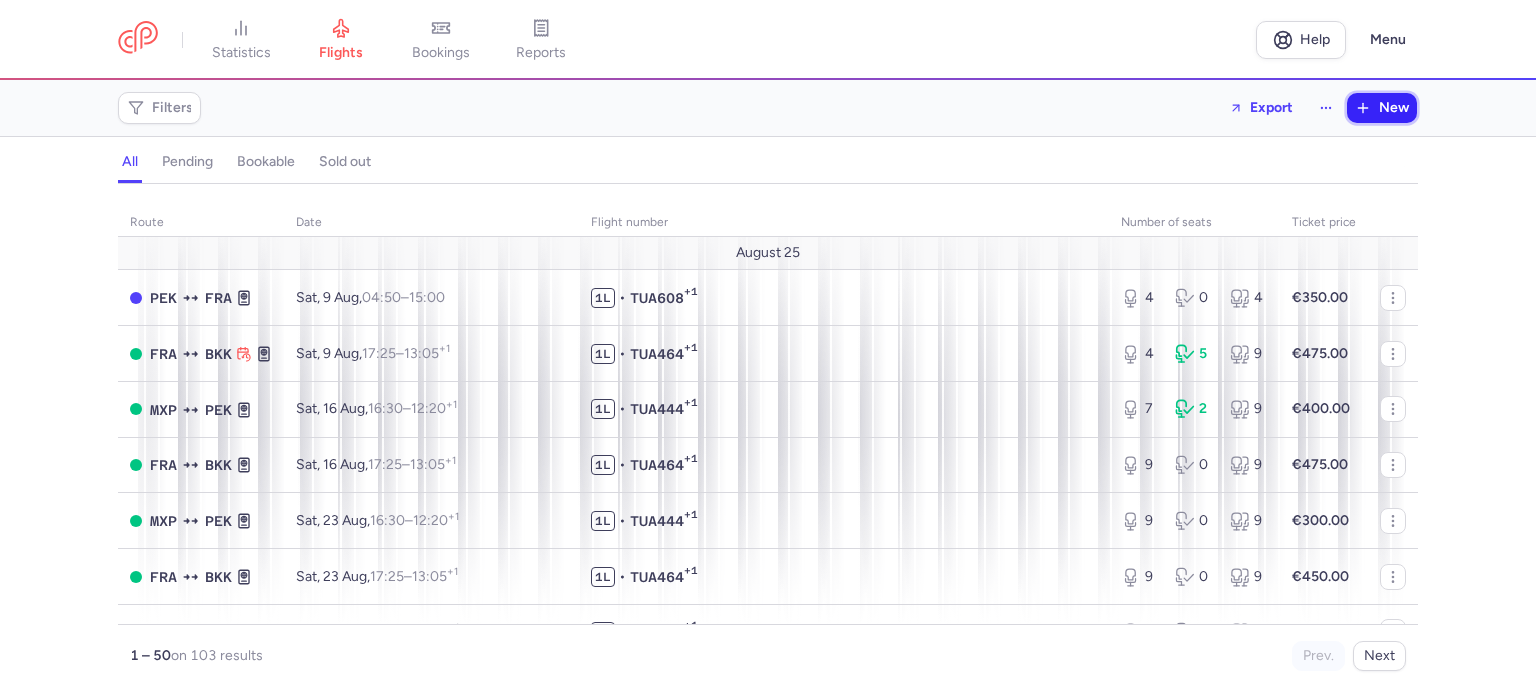 click on "New" at bounding box center [1394, 108] 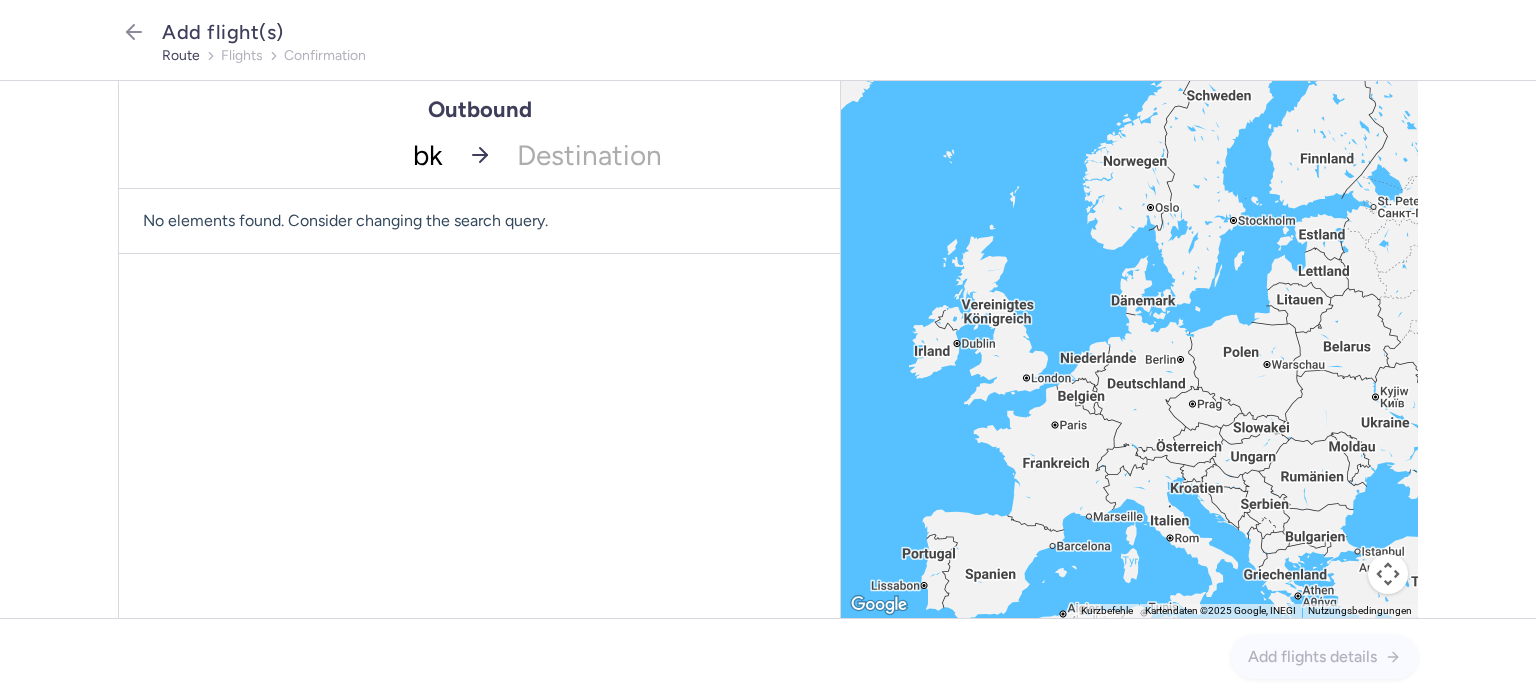 type on "bkk" 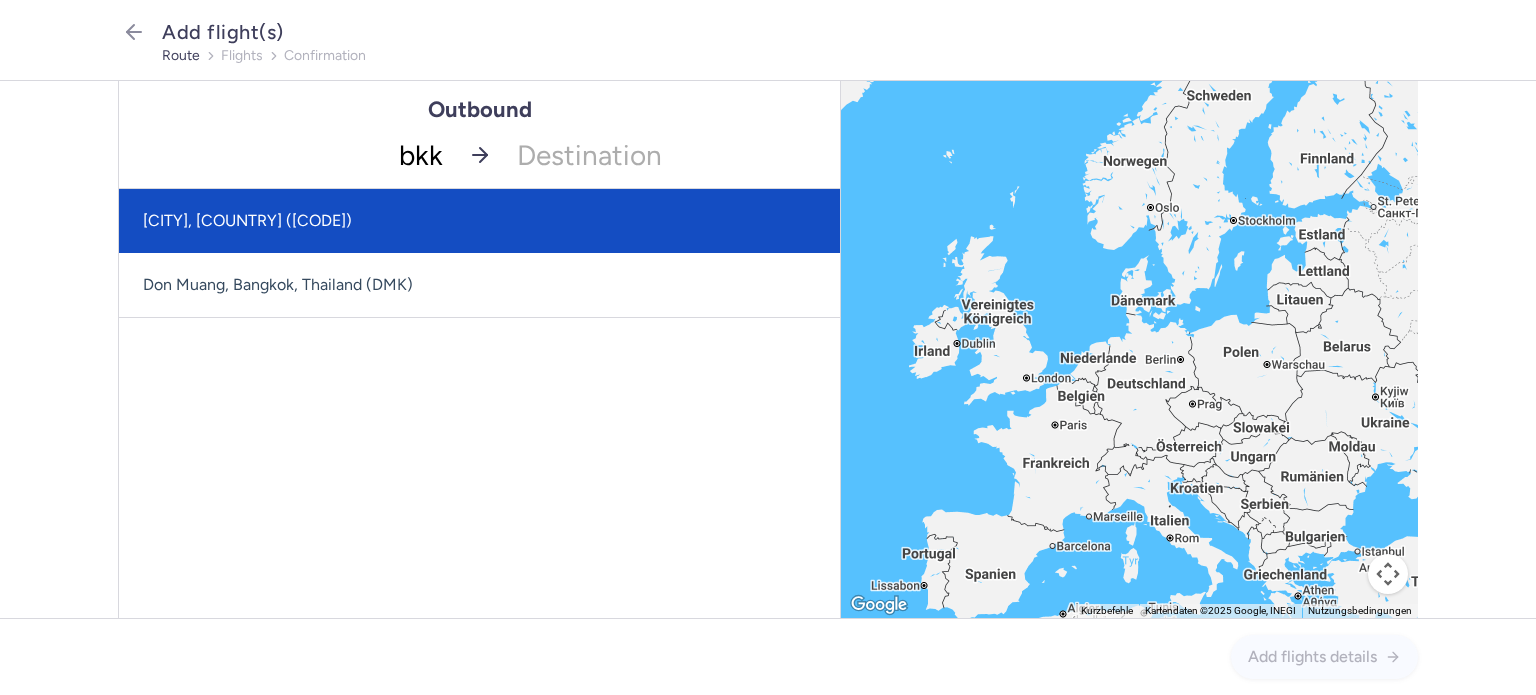 click on "[CITY], [COUNTRY] ([CODE])" 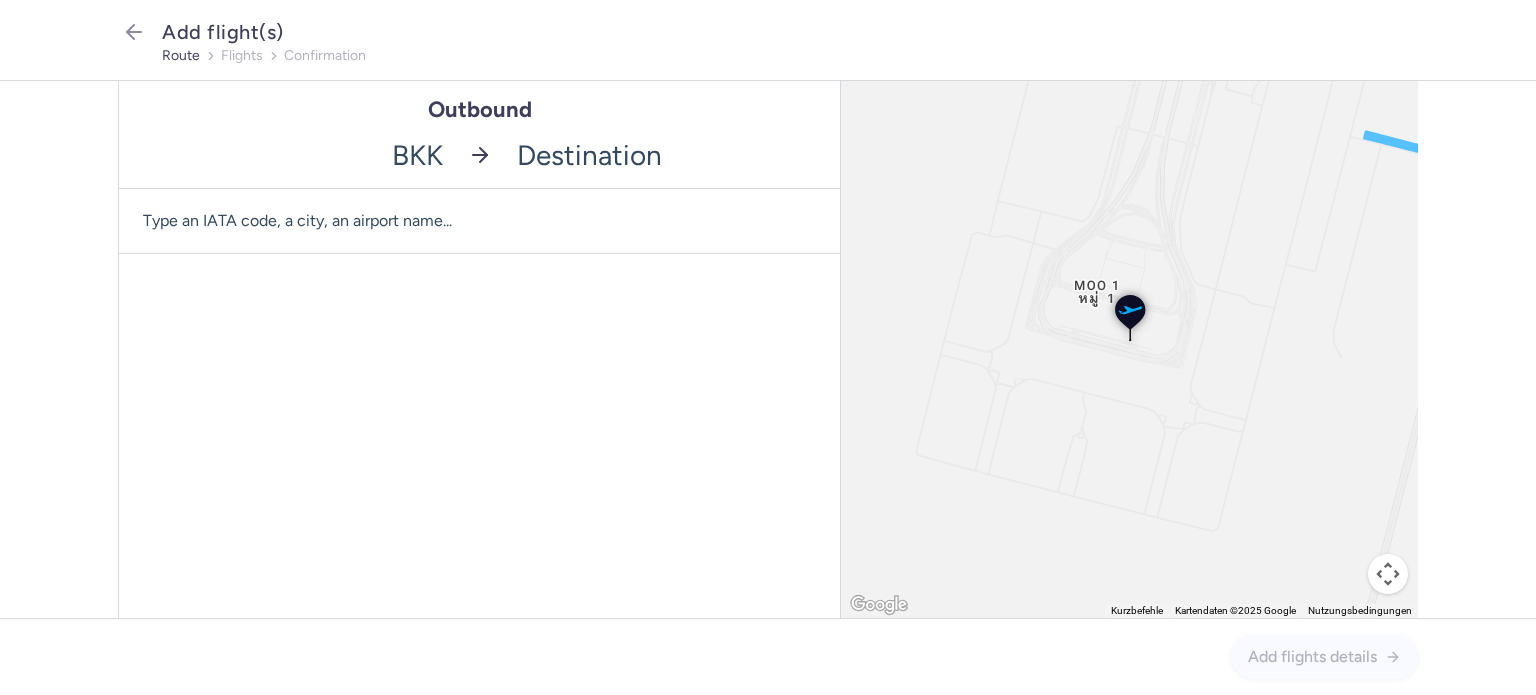 click 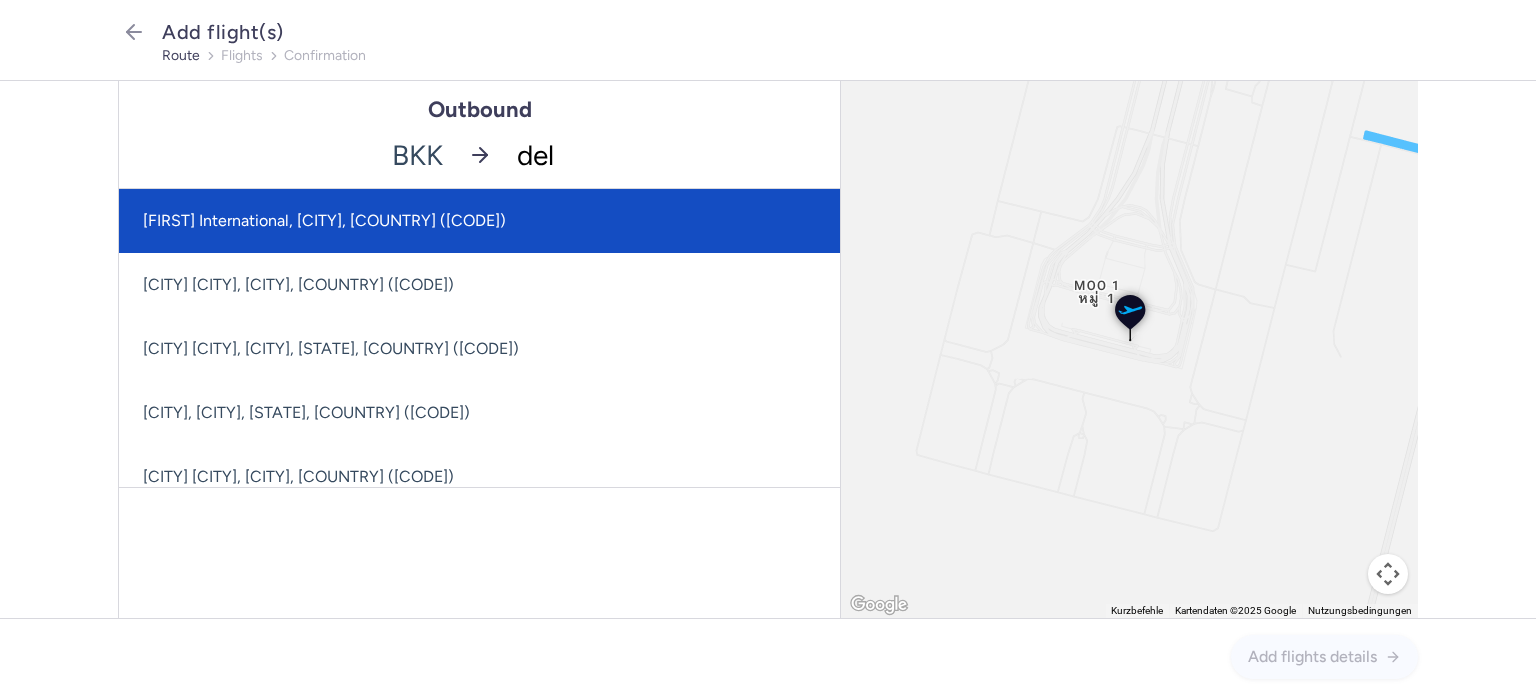 drag, startPoint x: 571, startPoint y: 165, endPoint x: 350, endPoint y: 134, distance: 223.16362 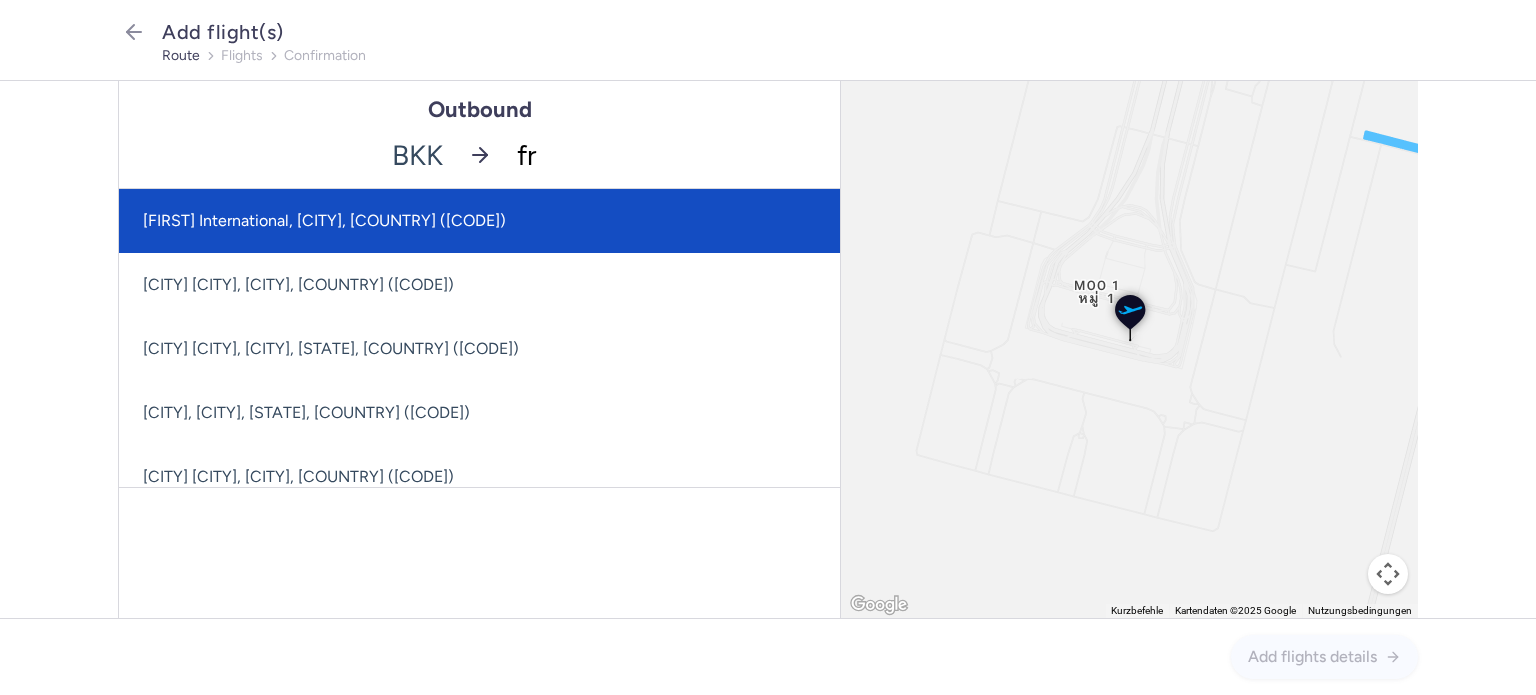 type on "fra" 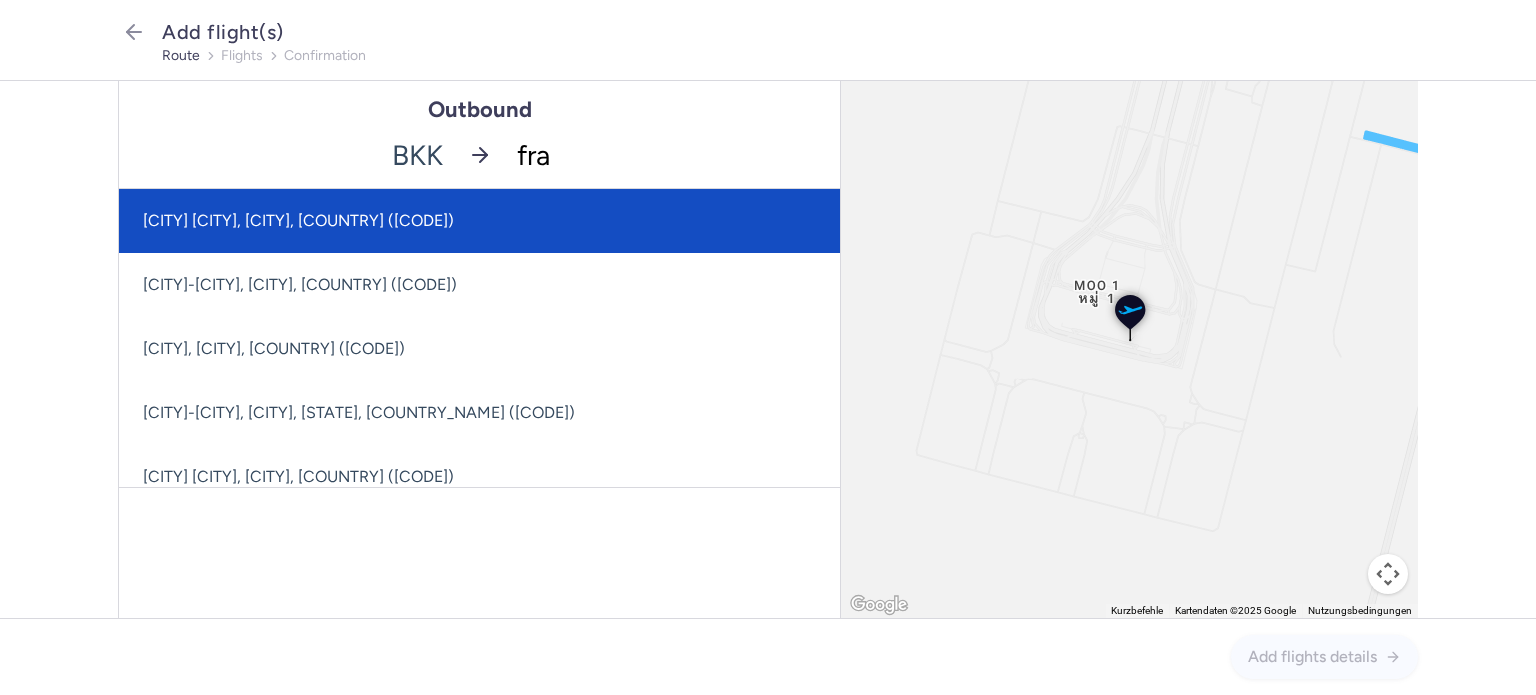 click on "[CITY] [CITY], [CITY], [COUNTRY] ([CODE])" 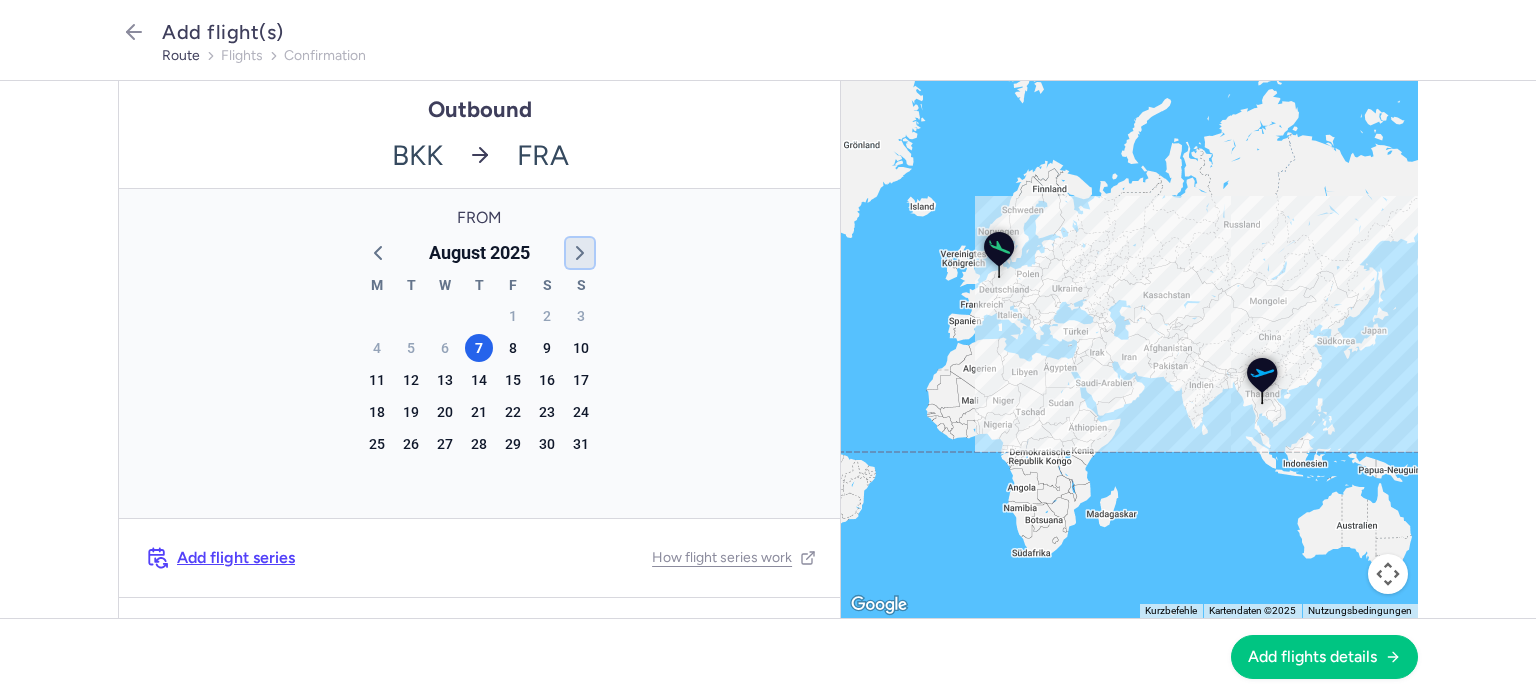 click 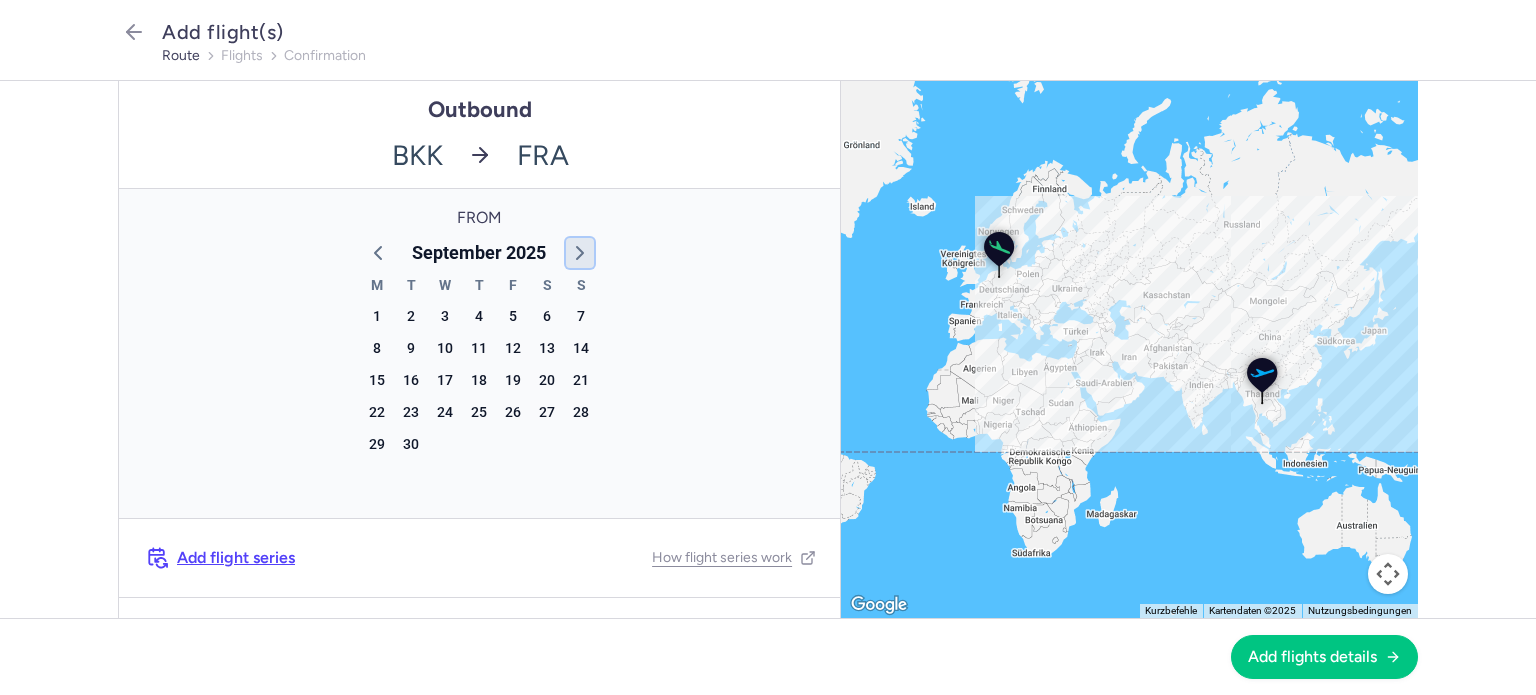 click 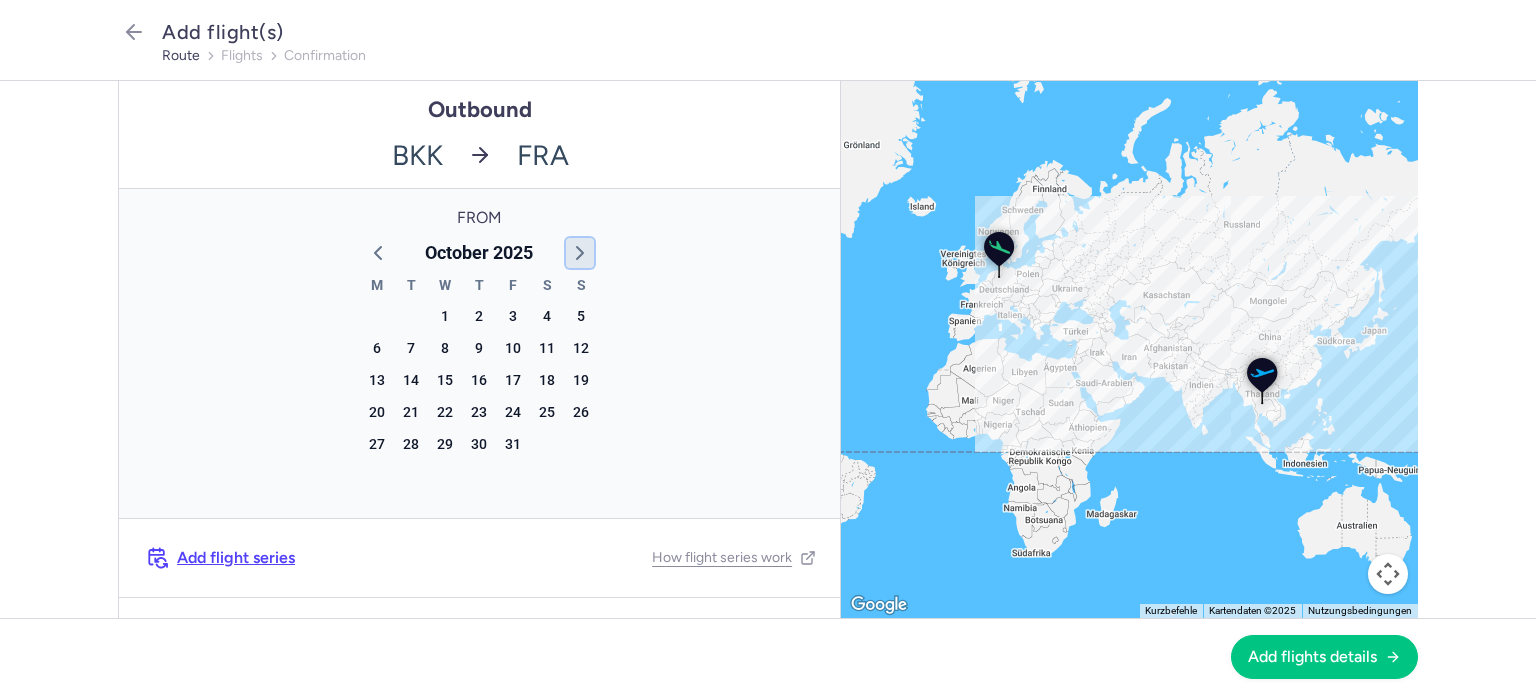 click 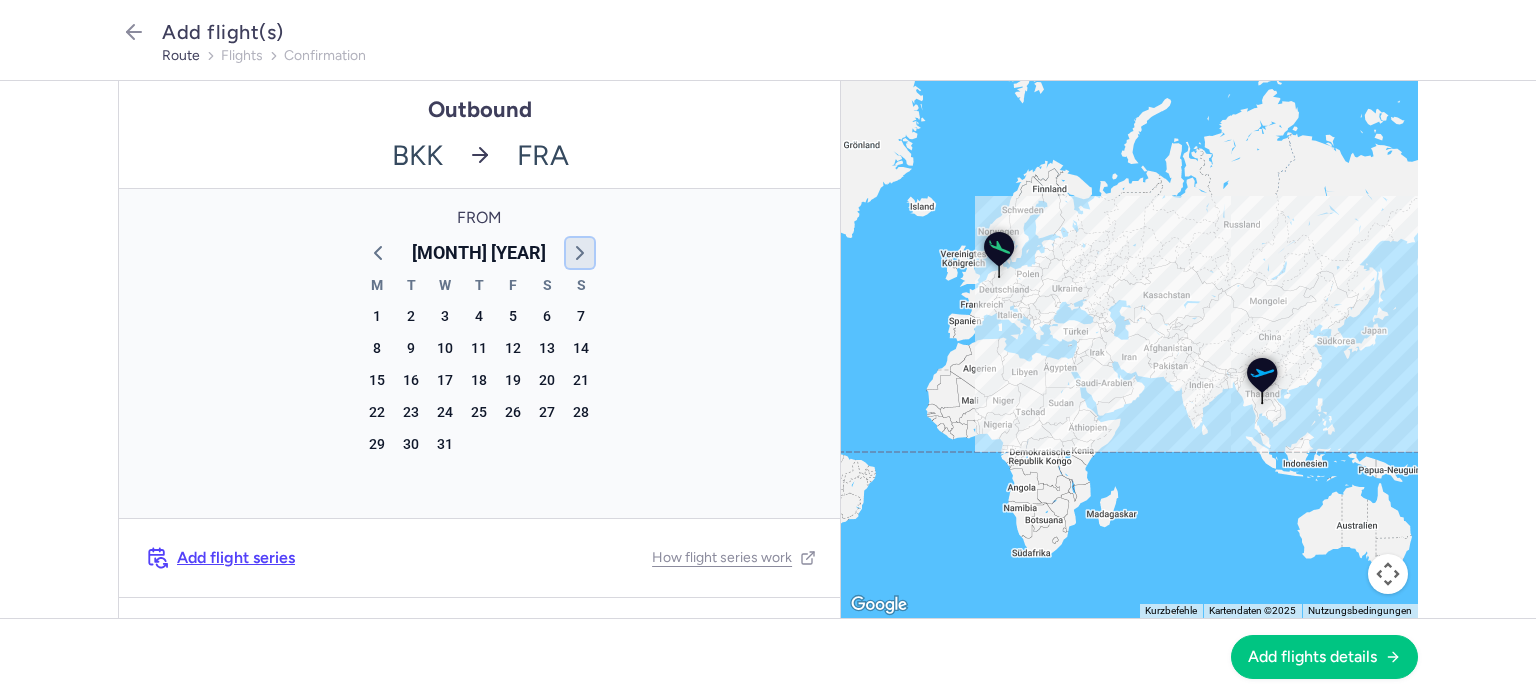 click 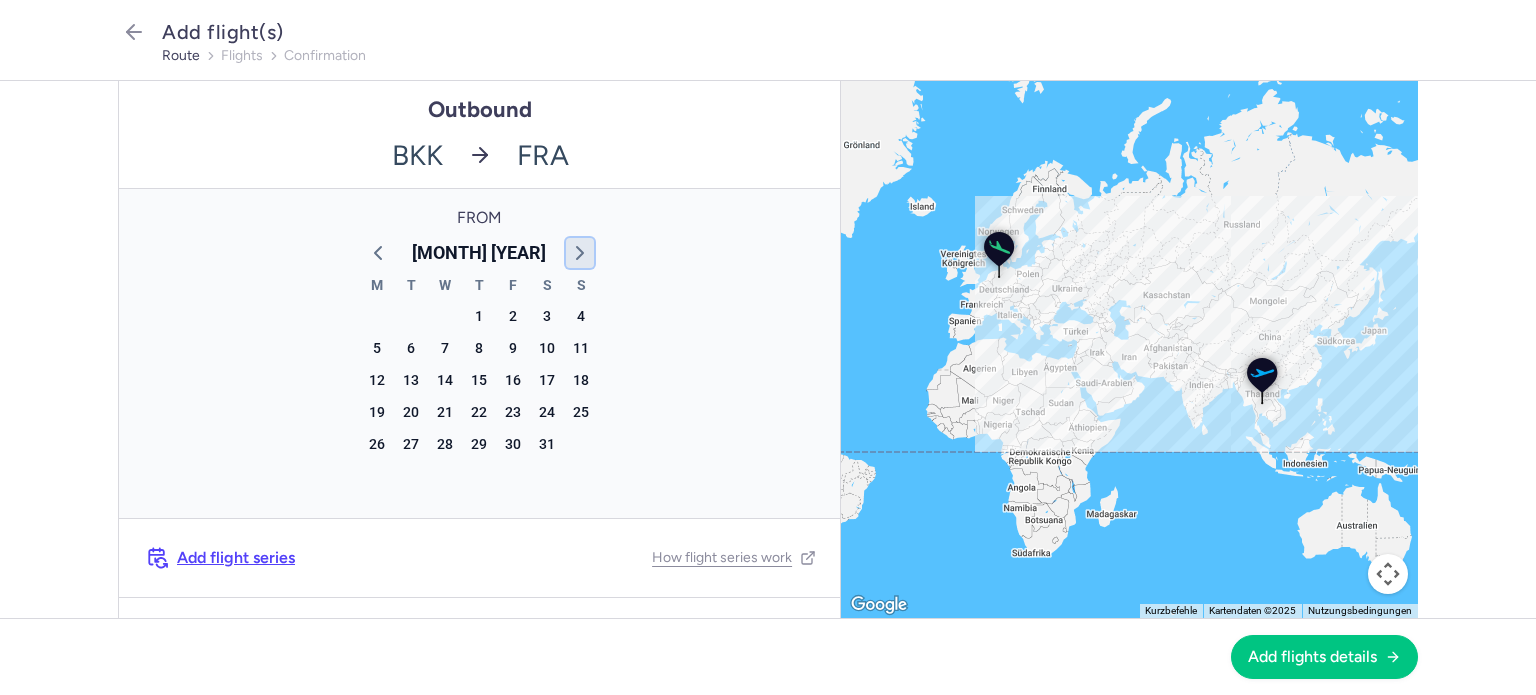 click 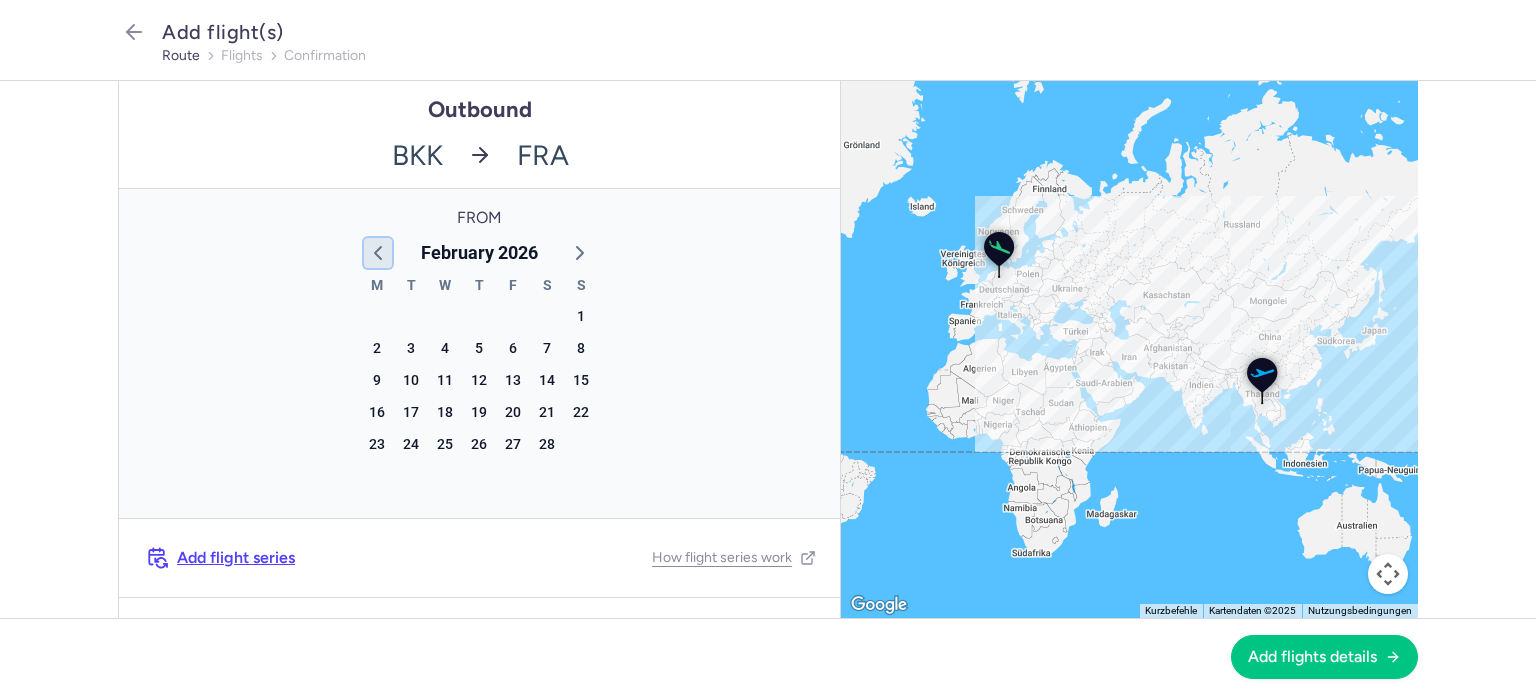 click 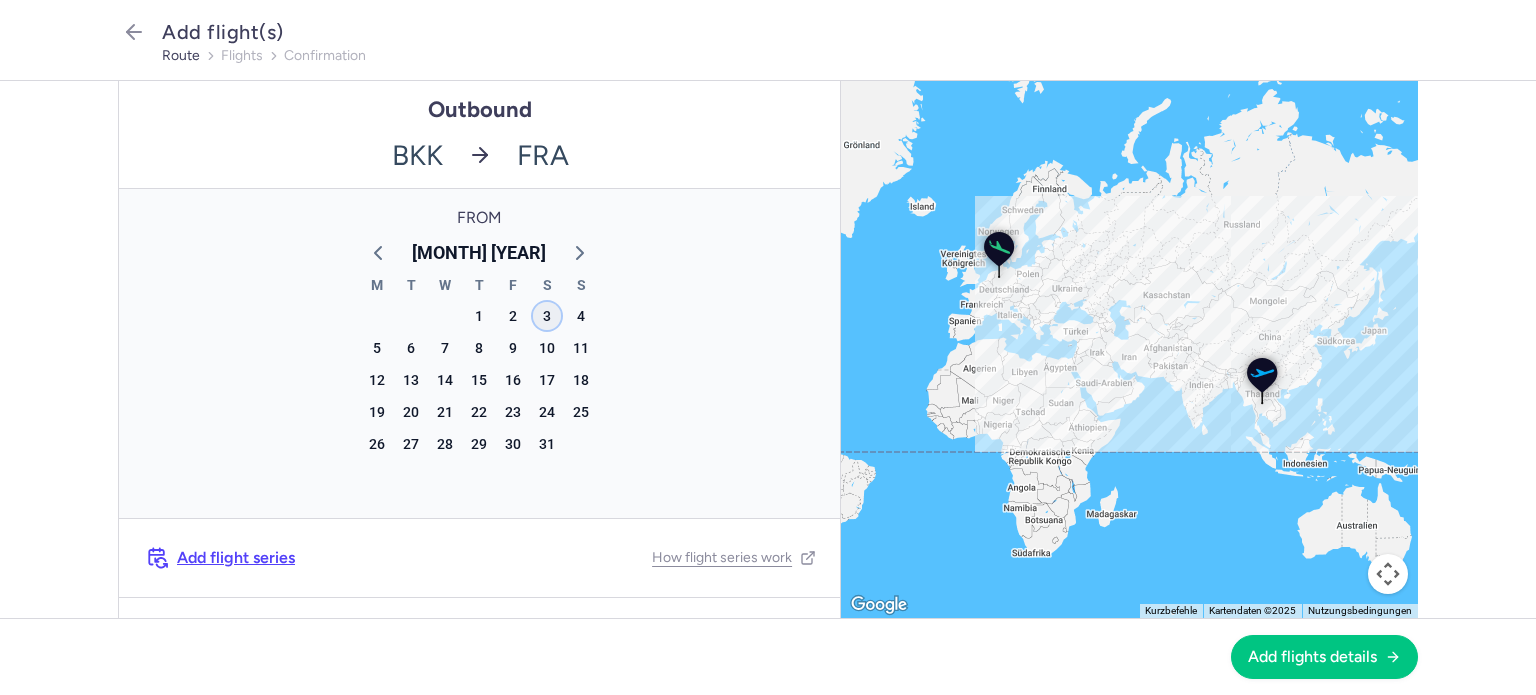 click on "3" 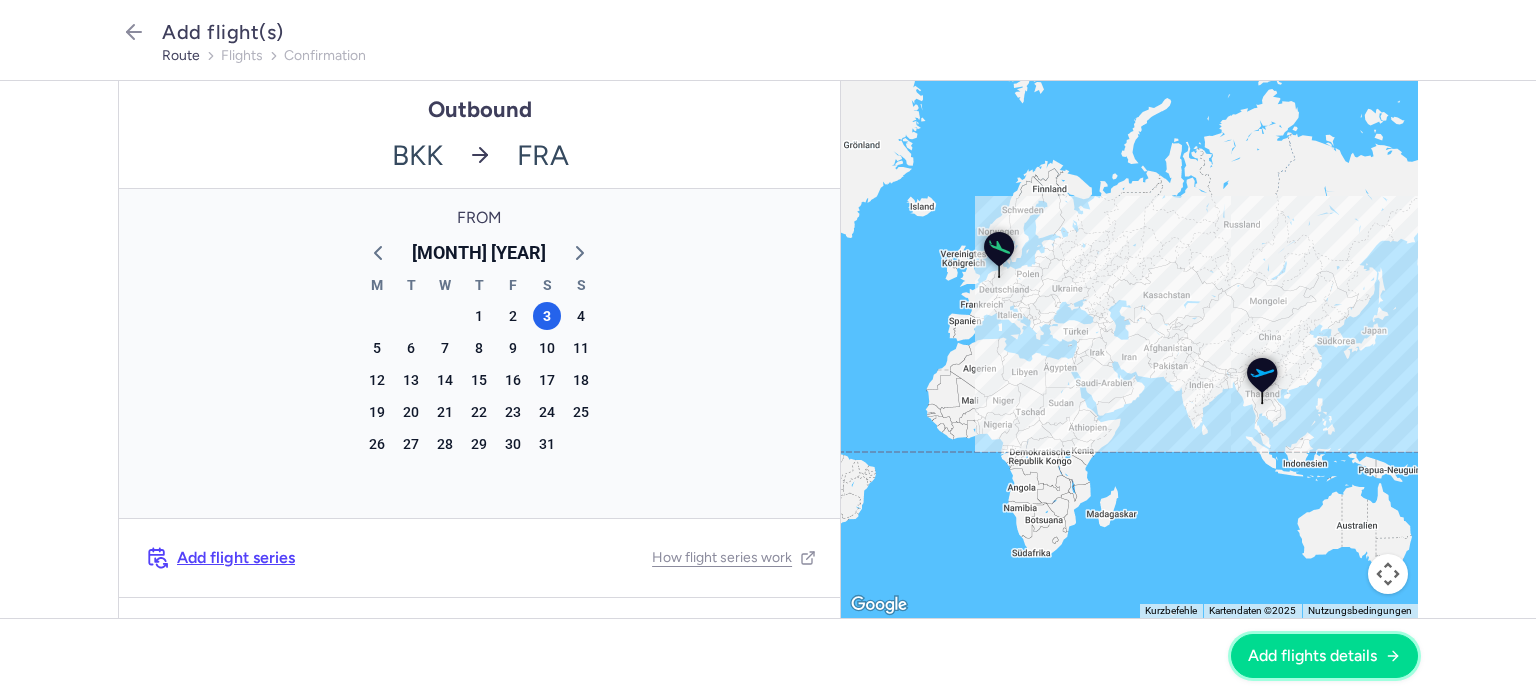 drag, startPoint x: 1277, startPoint y: 648, endPoint x: 1246, endPoint y: 643, distance: 31.400637 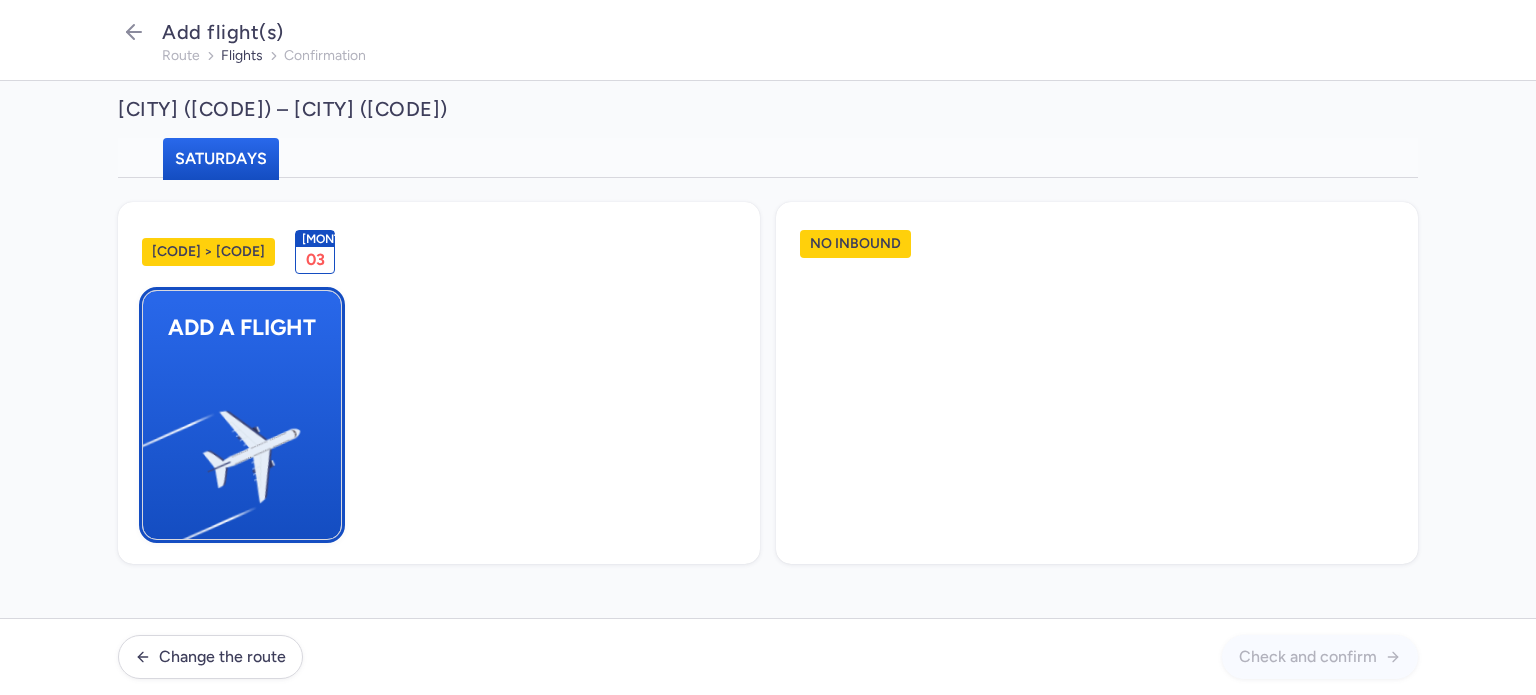 click at bounding box center (153, 448) 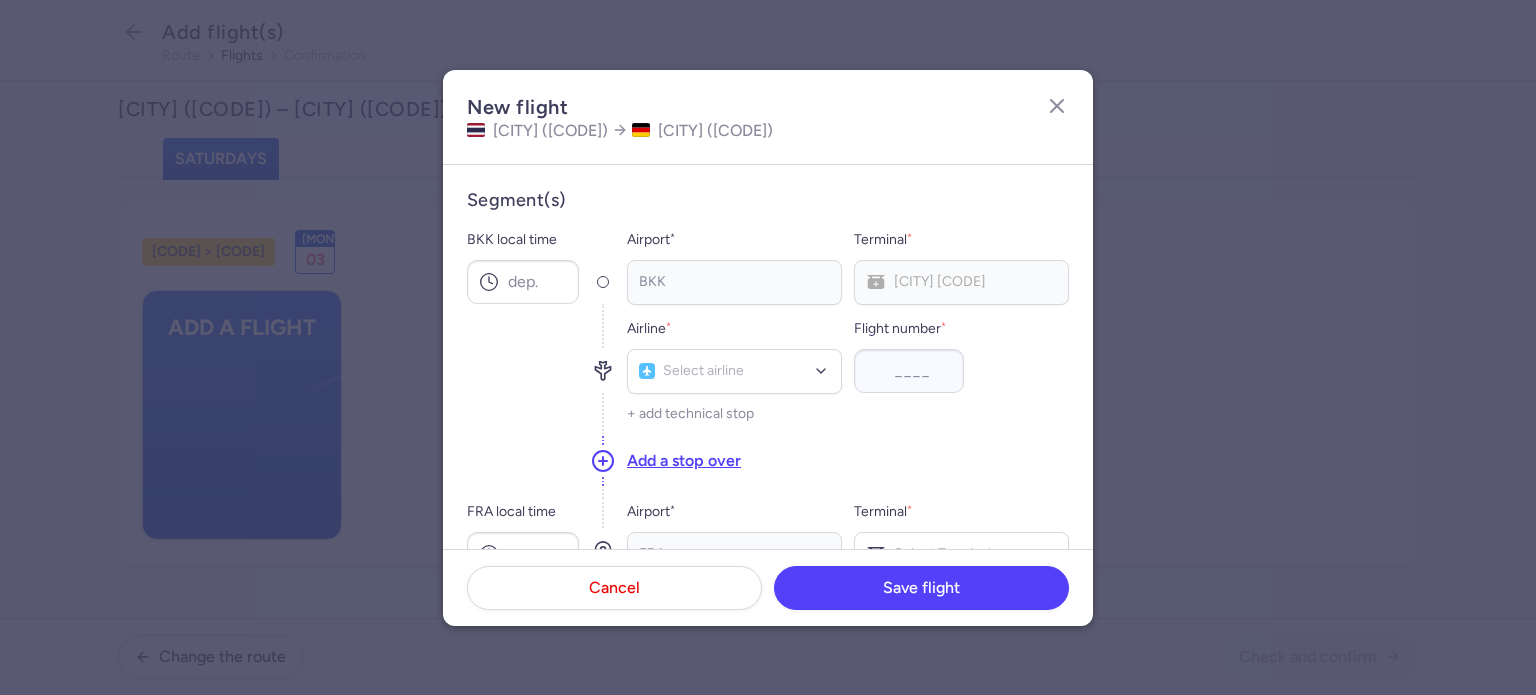type 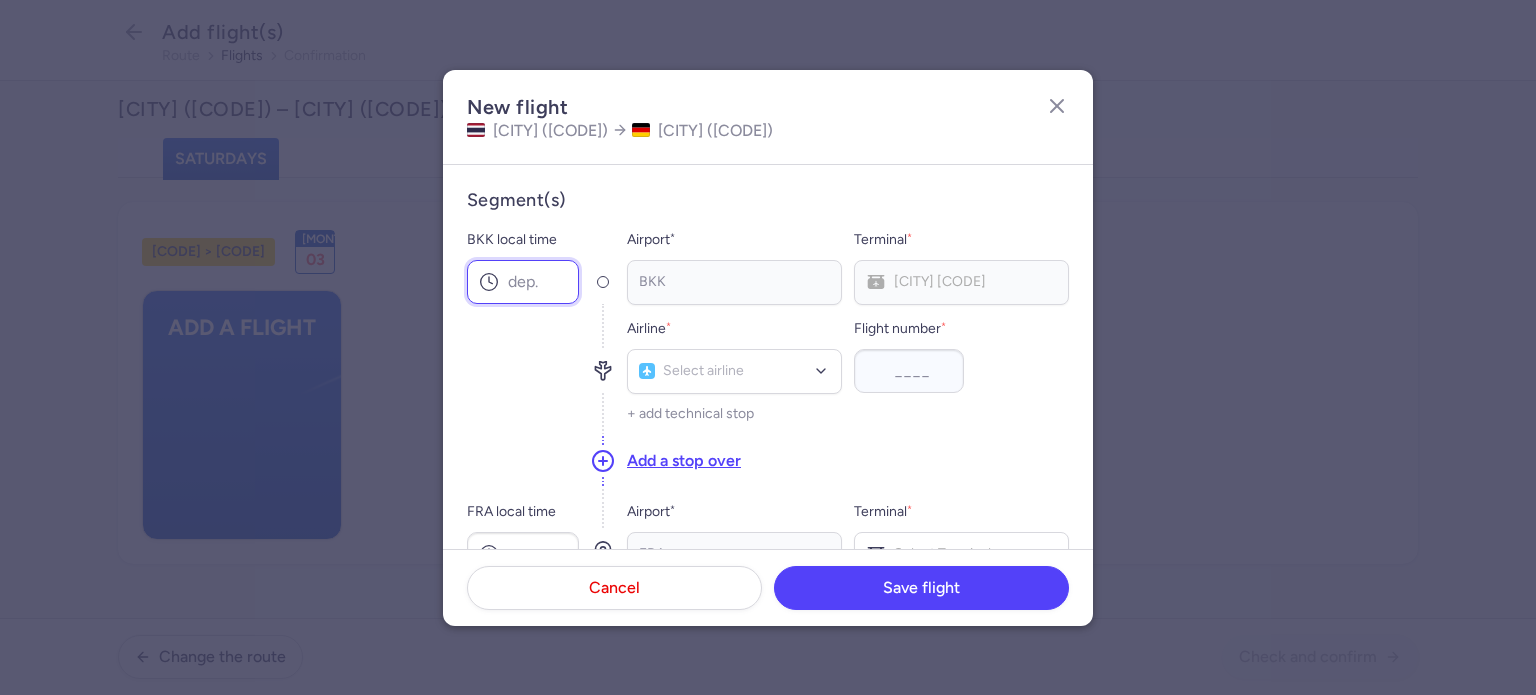 click on "BKK local time" at bounding box center [523, 282] 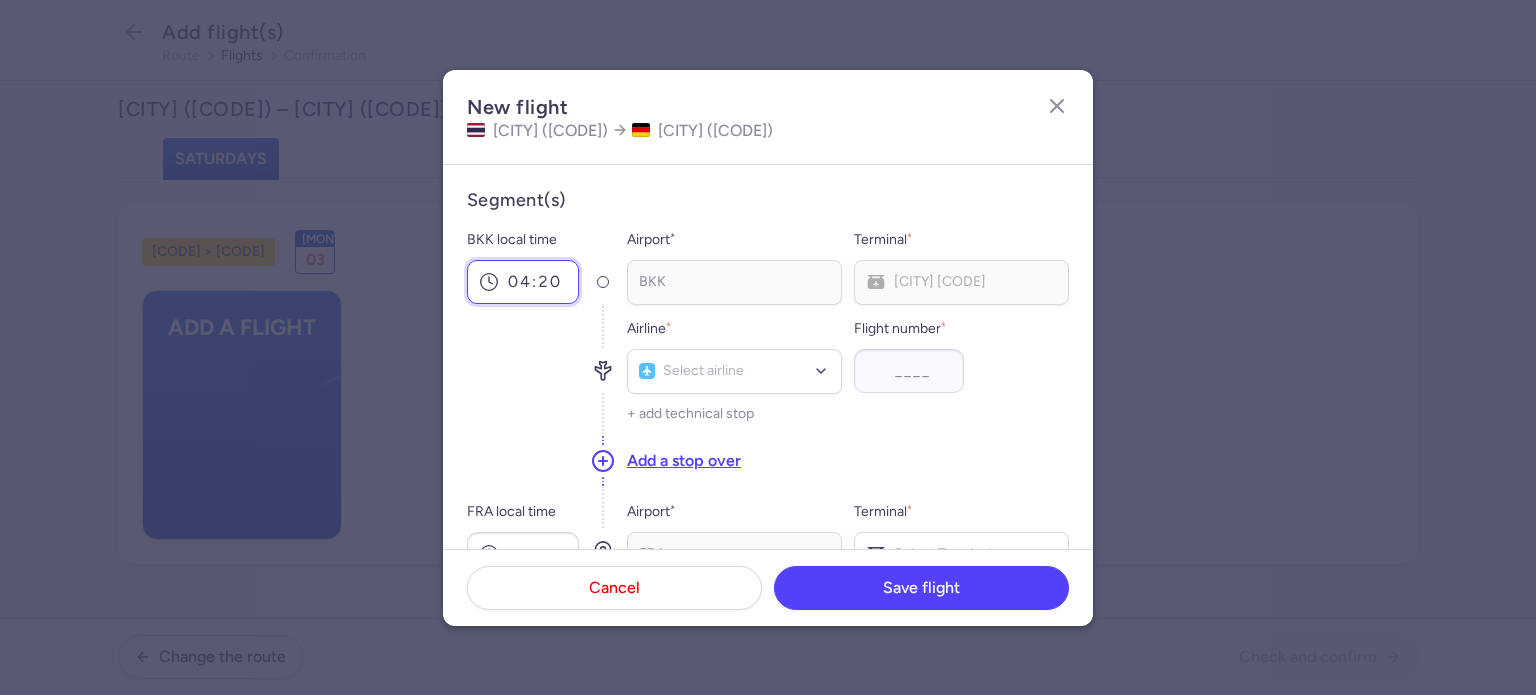 type on "04:20" 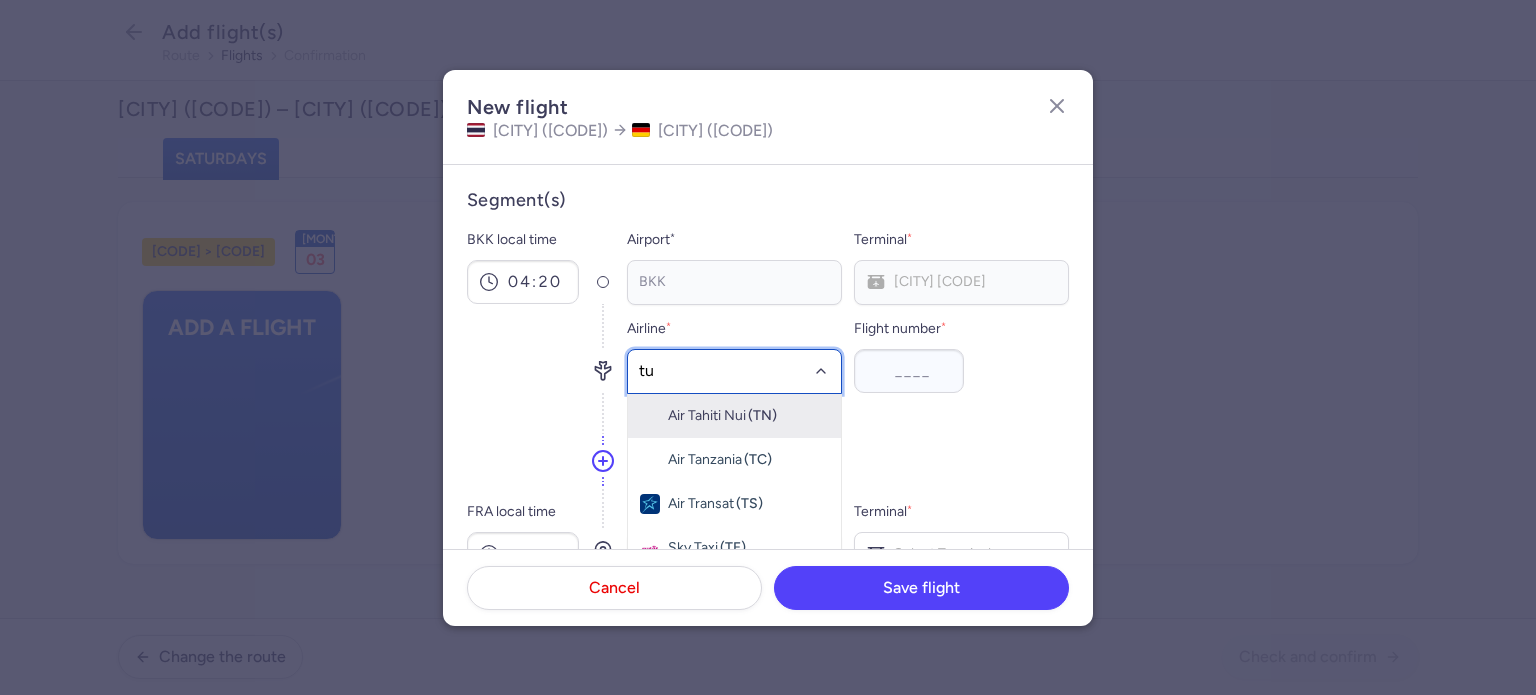 type on "tua" 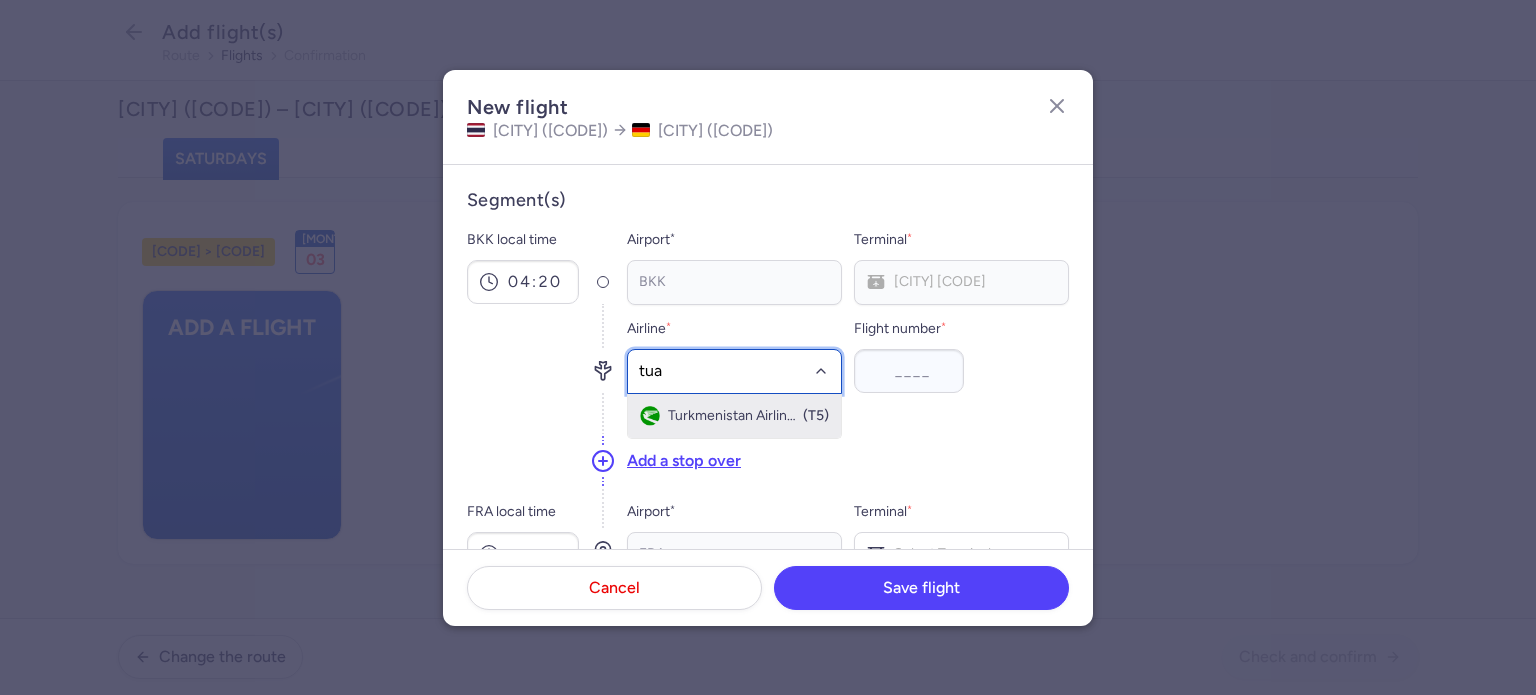 drag, startPoint x: 708, startPoint y: 413, endPoint x: 732, endPoint y: 403, distance: 26 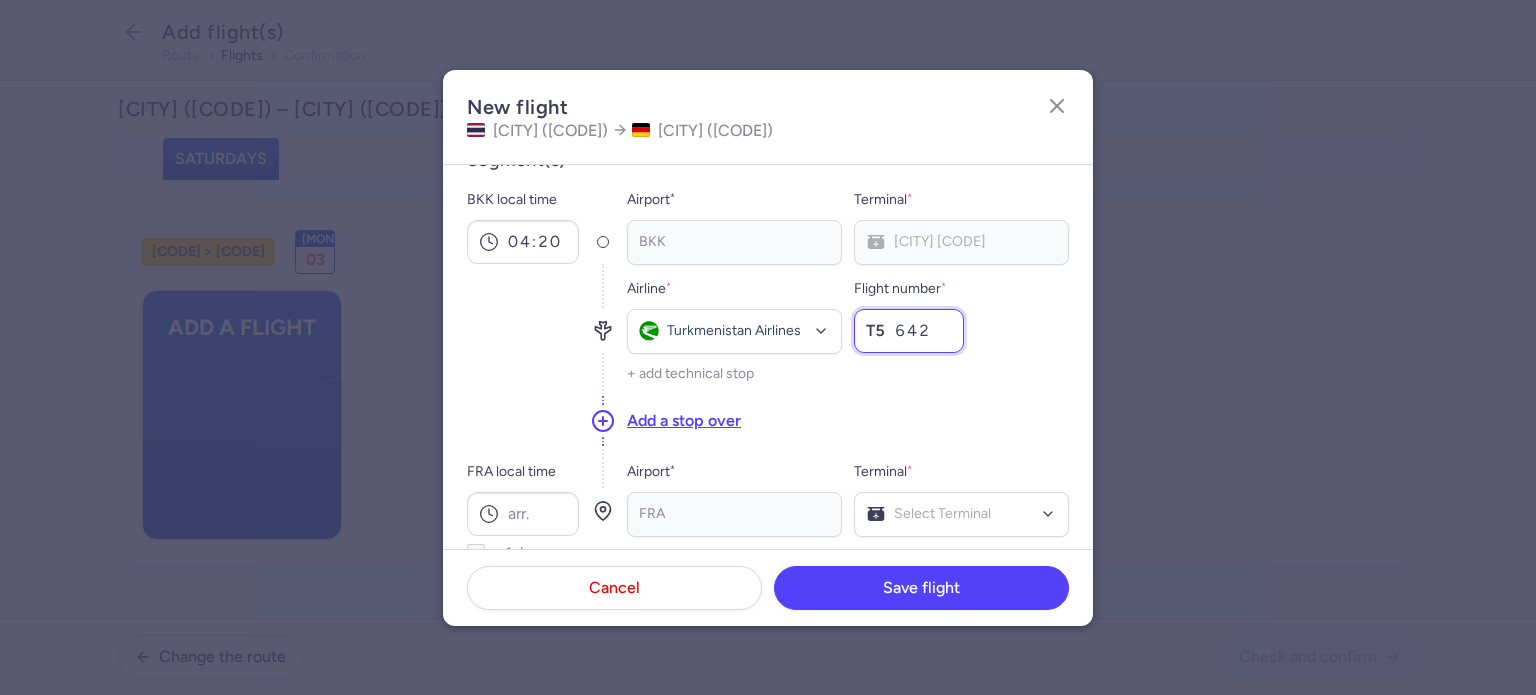 scroll, scrollTop: 100, scrollLeft: 0, axis: vertical 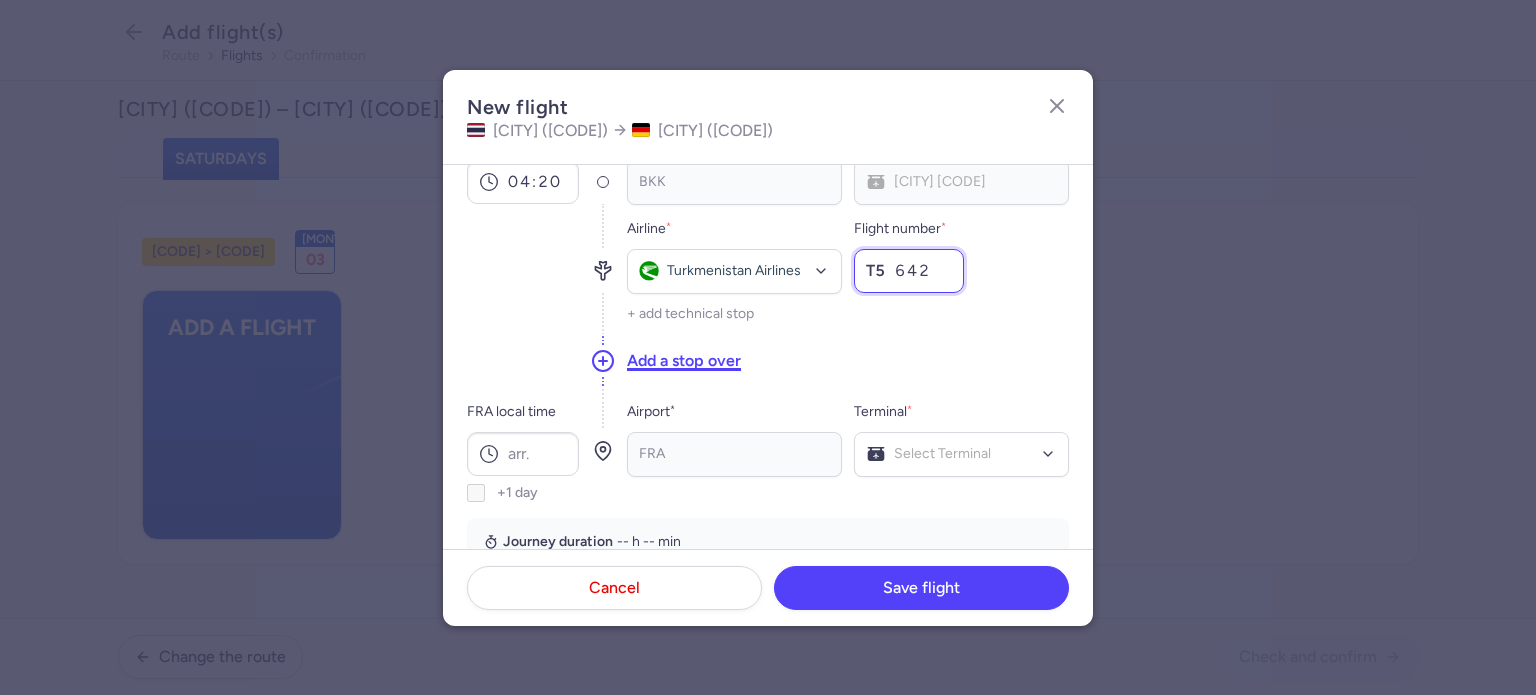 type on "642" 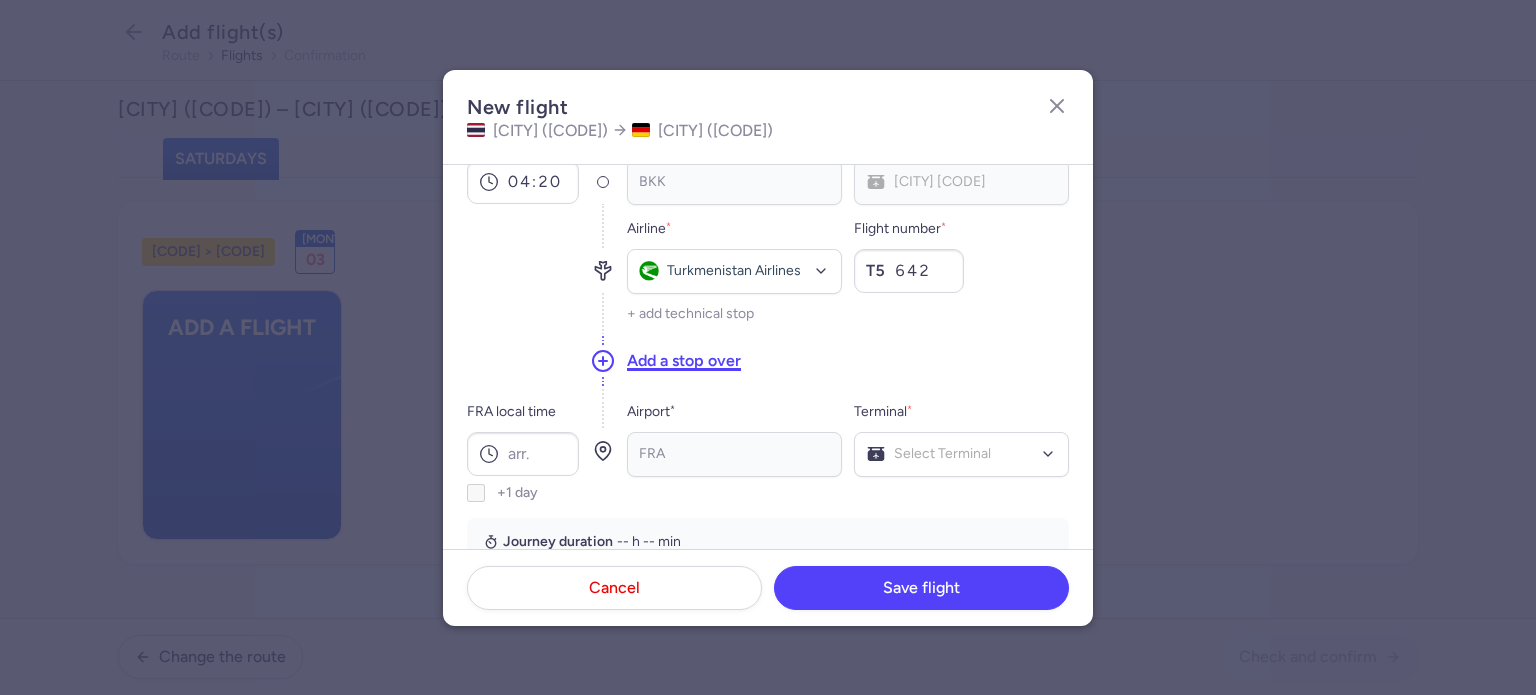 click on "Add a stop over" at bounding box center (684, 361) 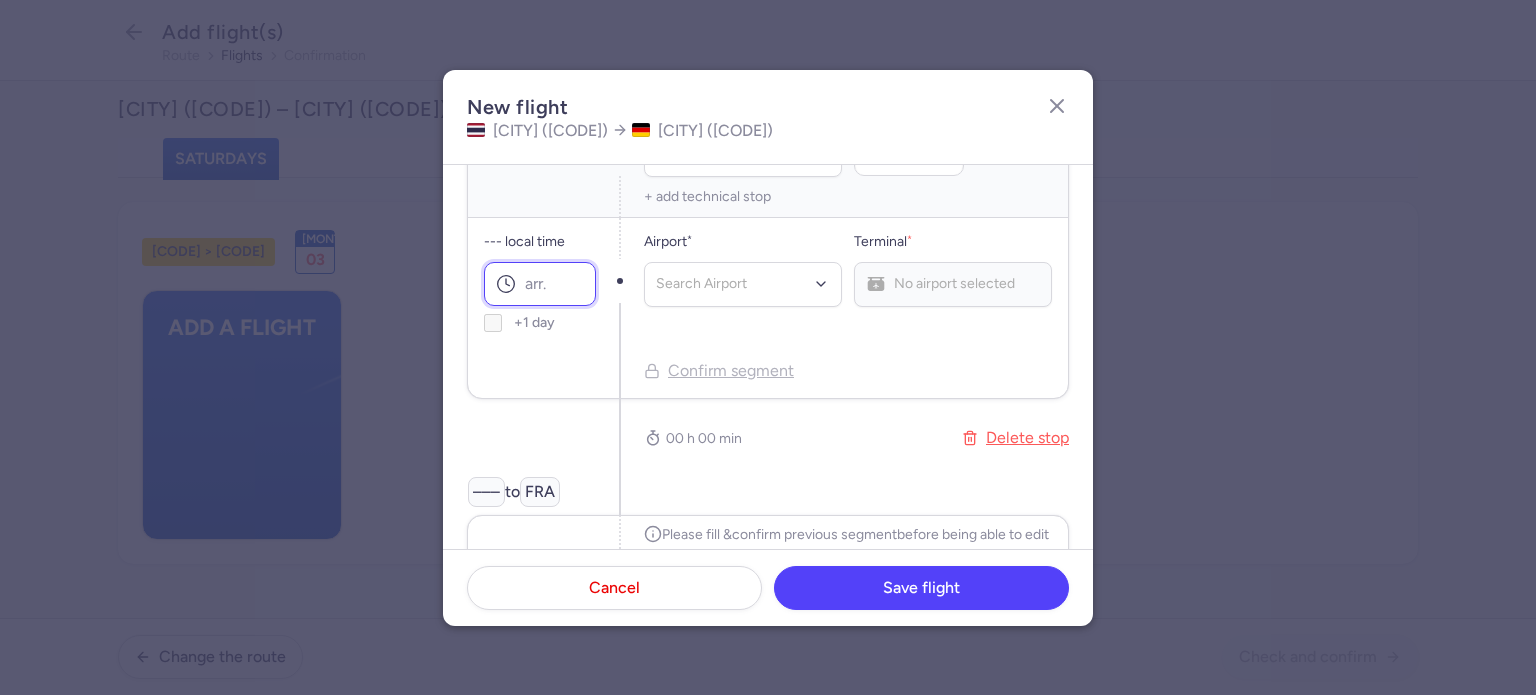 scroll, scrollTop: 300, scrollLeft: 0, axis: vertical 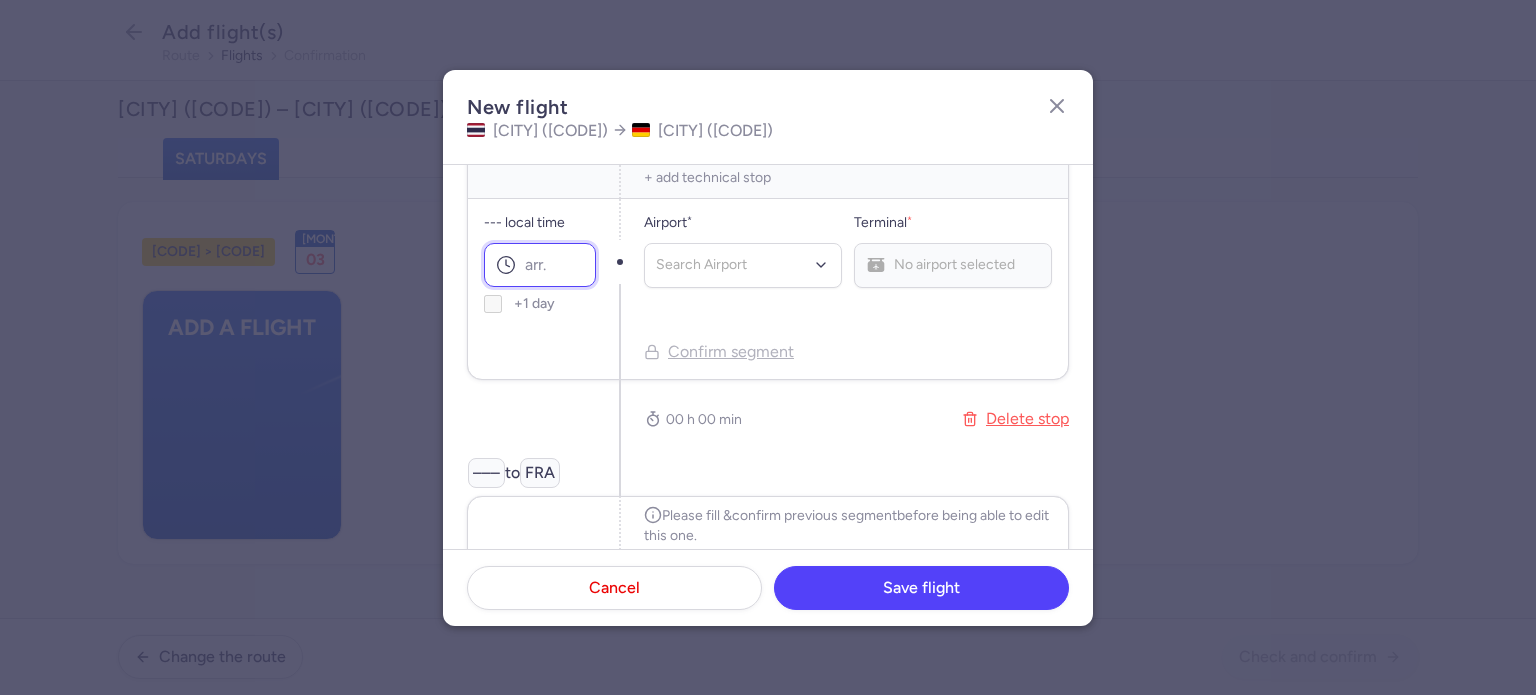 paste on "09:50" 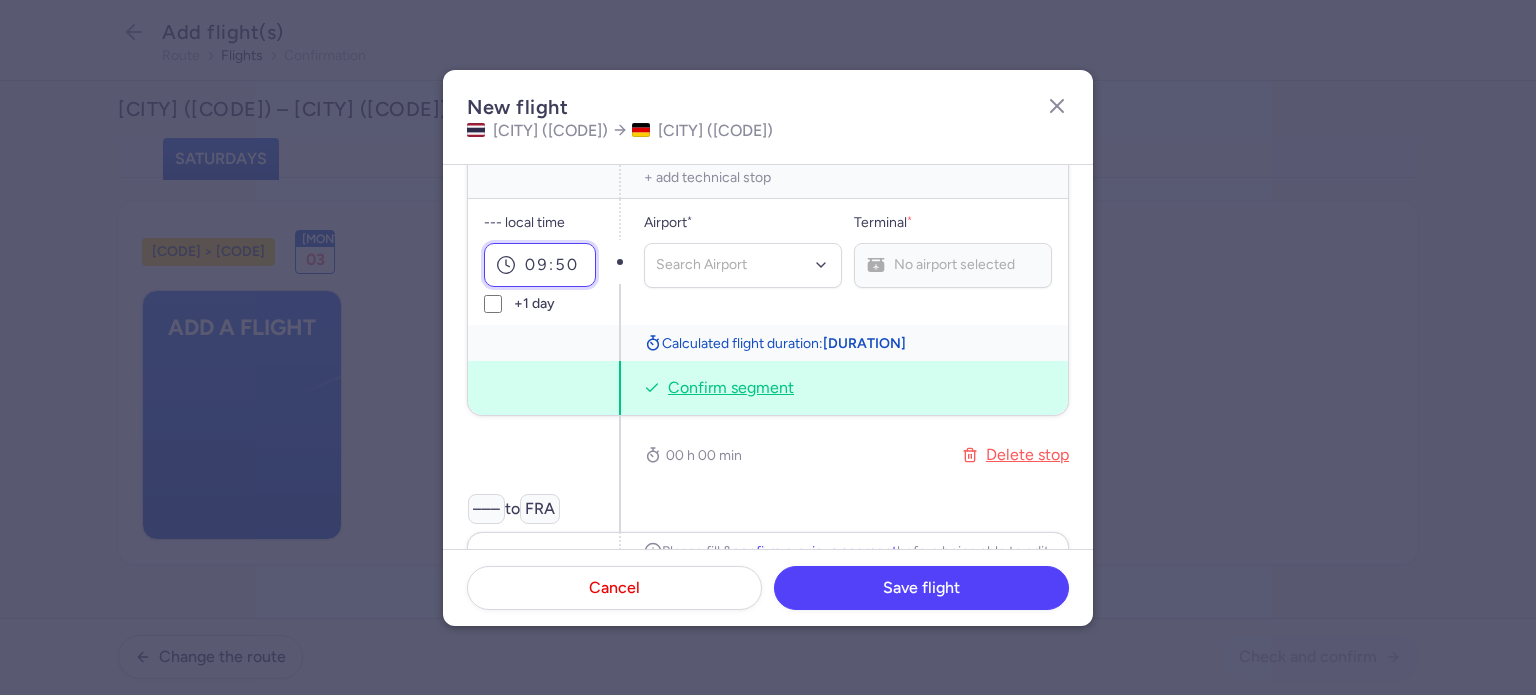 type on "09:50" 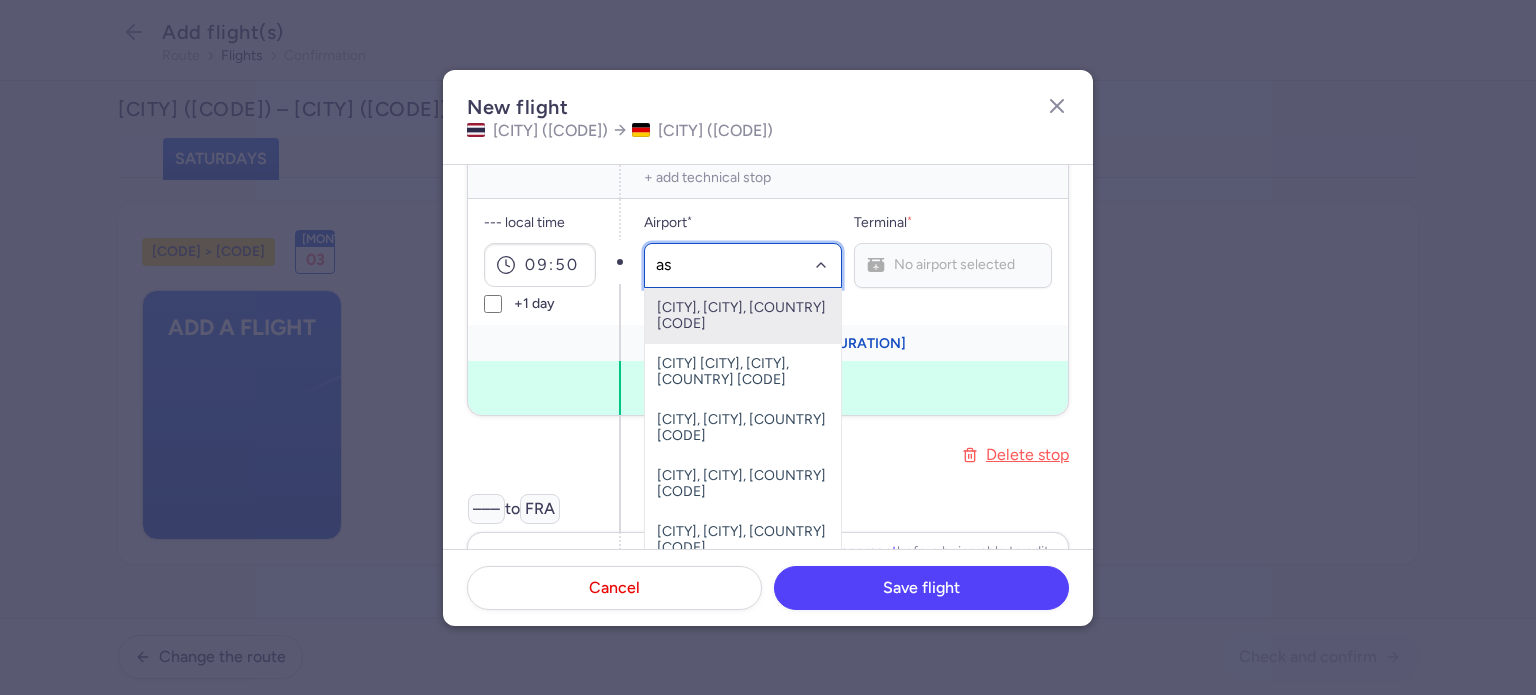type on "asb" 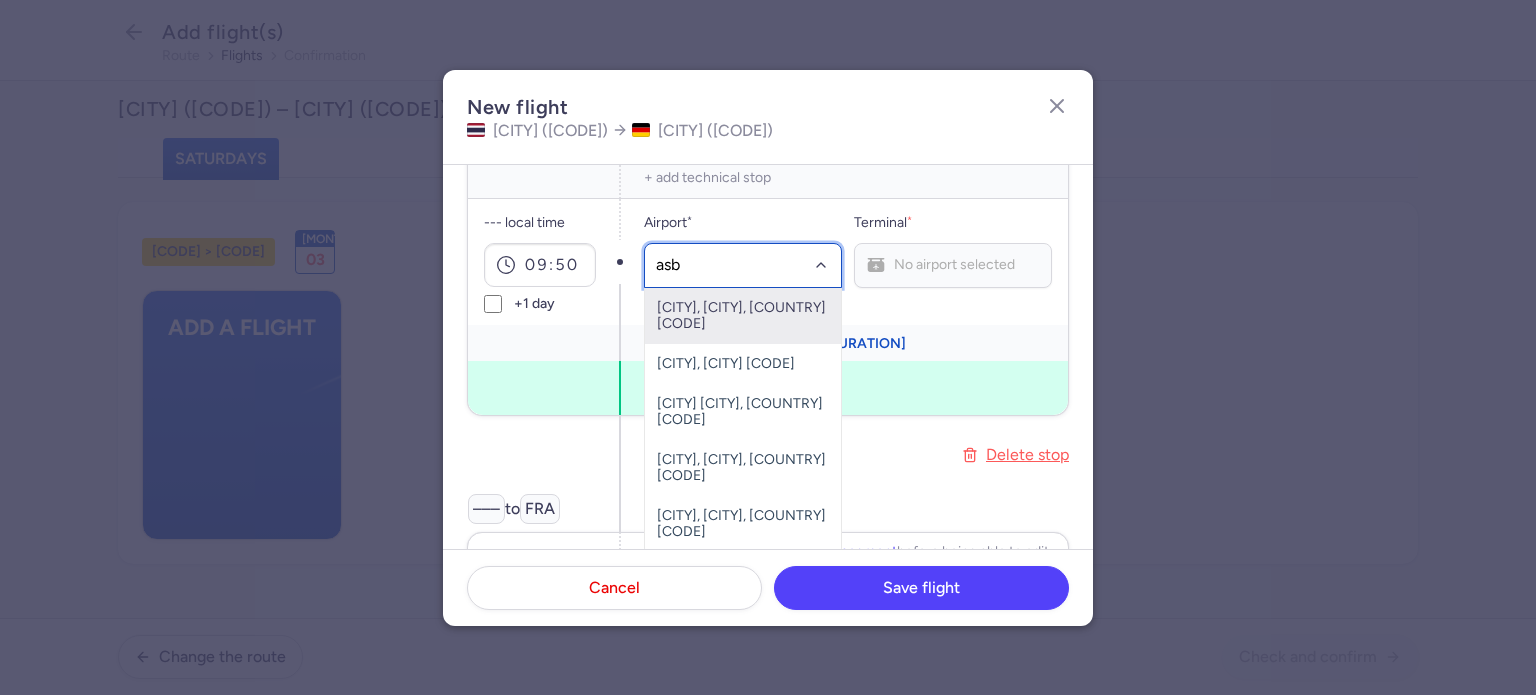 click on "[CITY], [CITY], [COUNTRY] [CODE]" at bounding box center [743, 316] 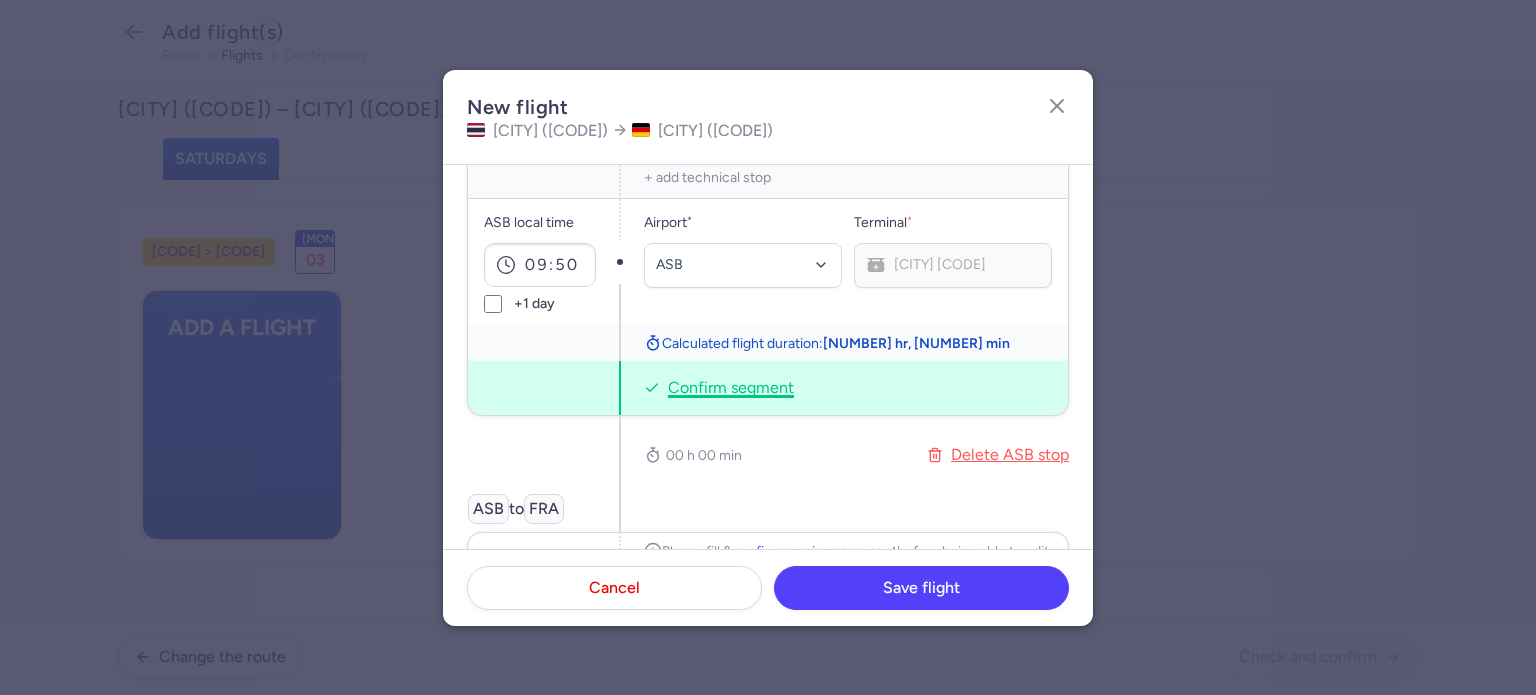 click on "Confirm segment" at bounding box center [731, 388] 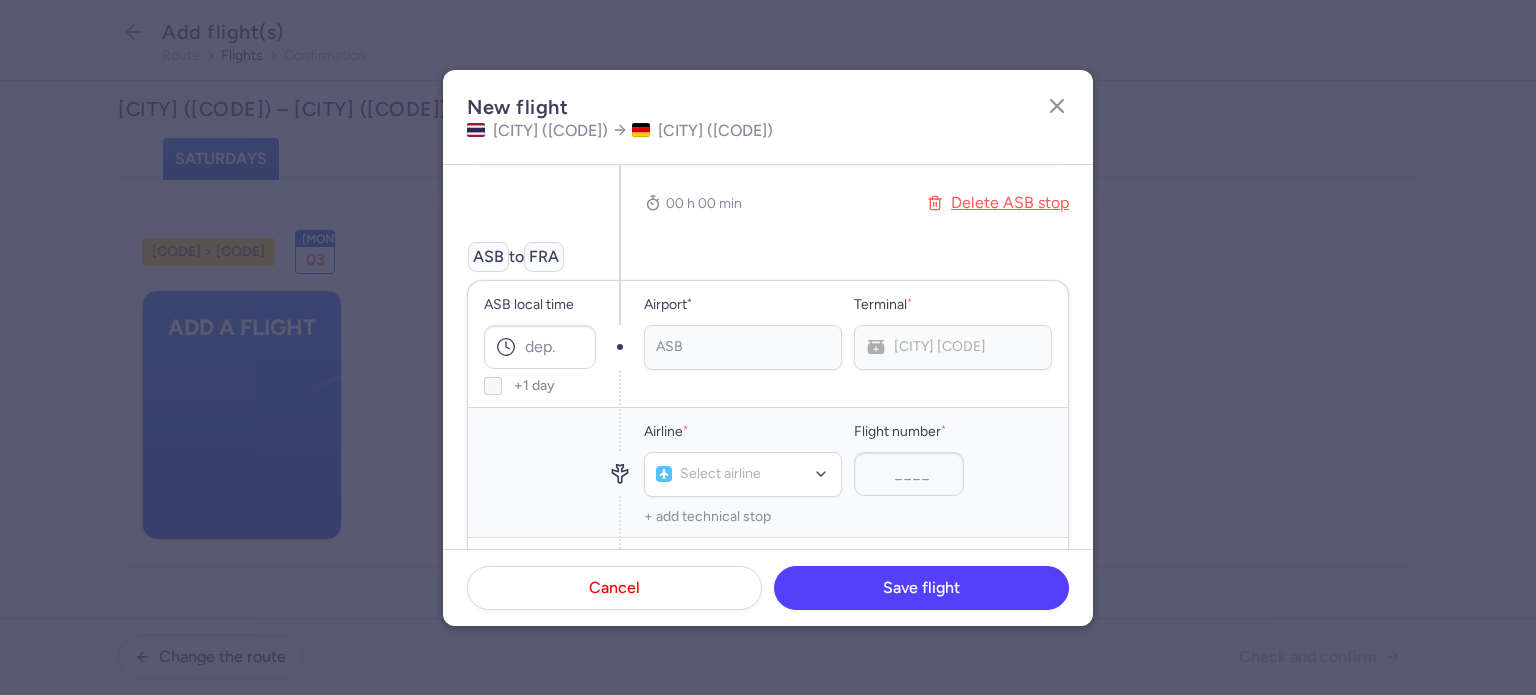 scroll, scrollTop: 400, scrollLeft: 0, axis: vertical 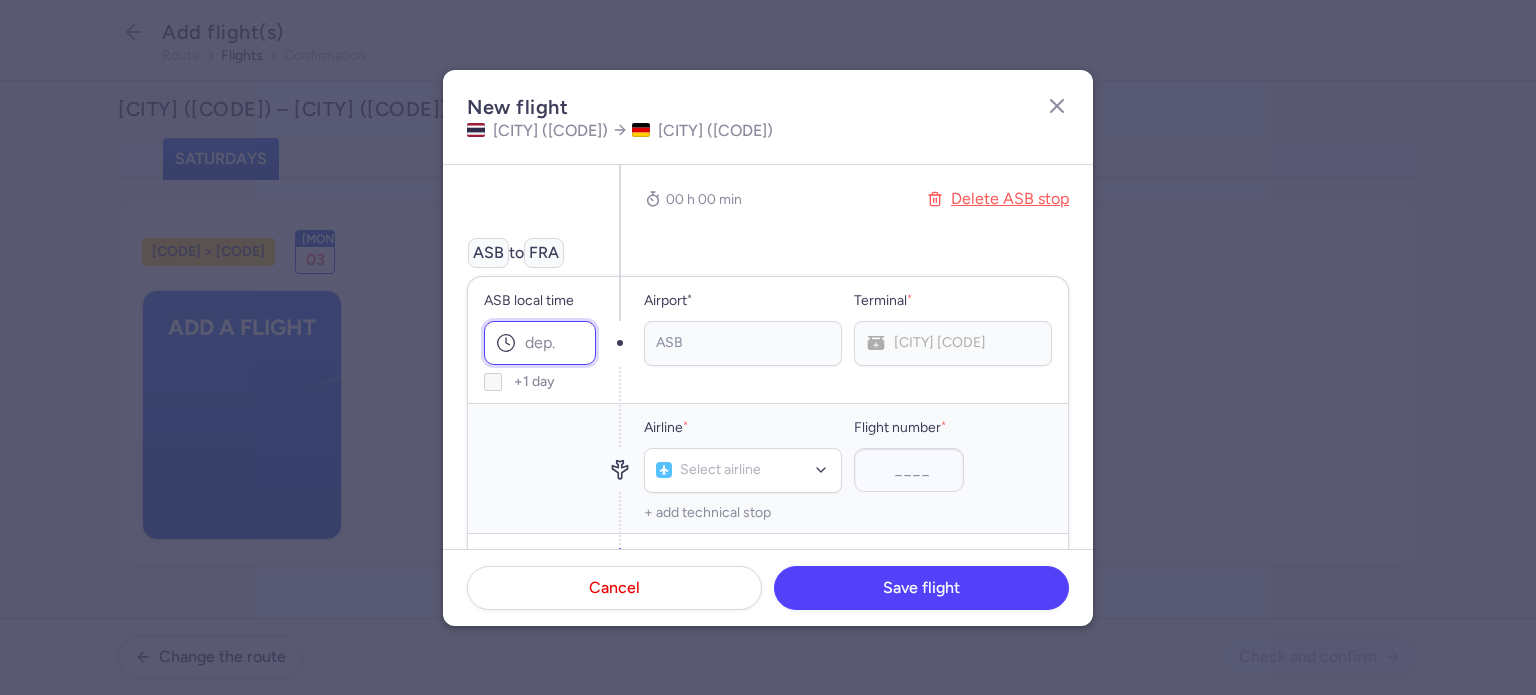 paste on "12:30" 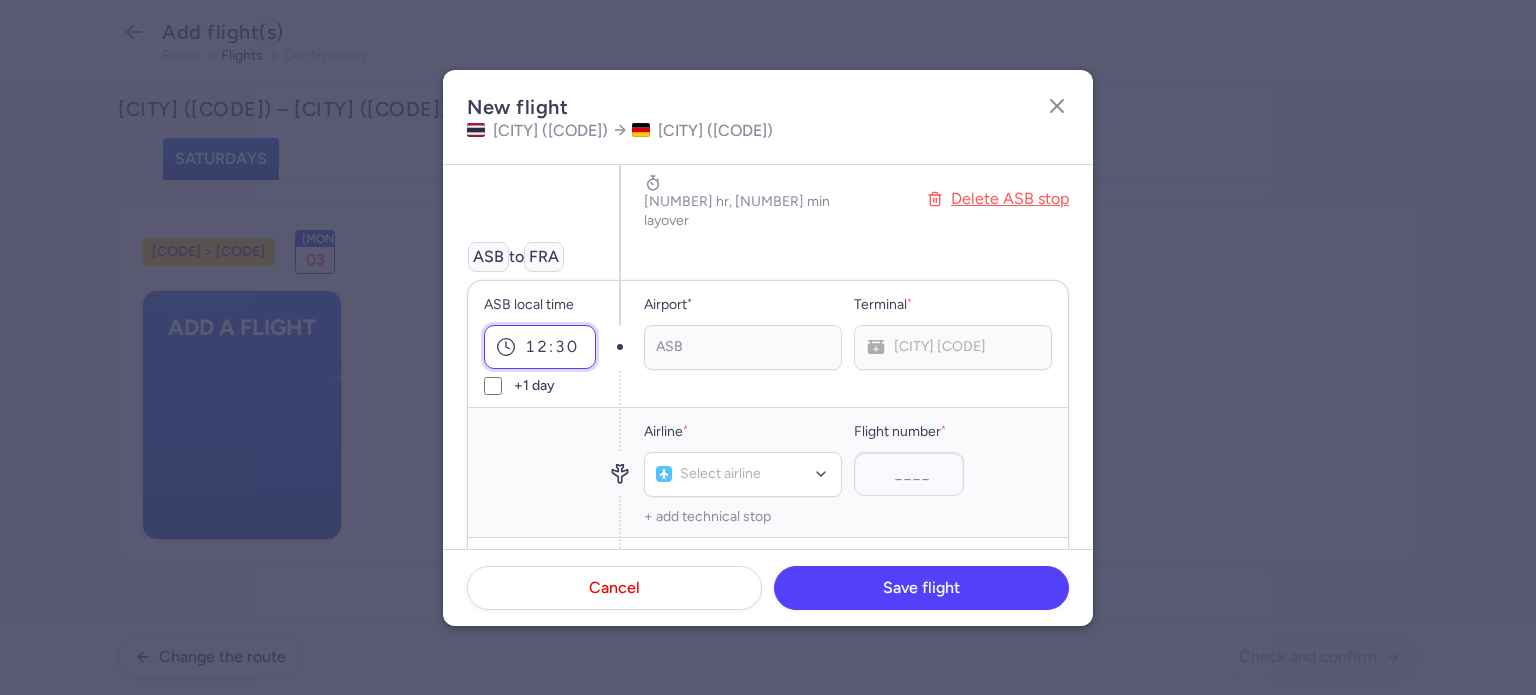 type on "12:30" 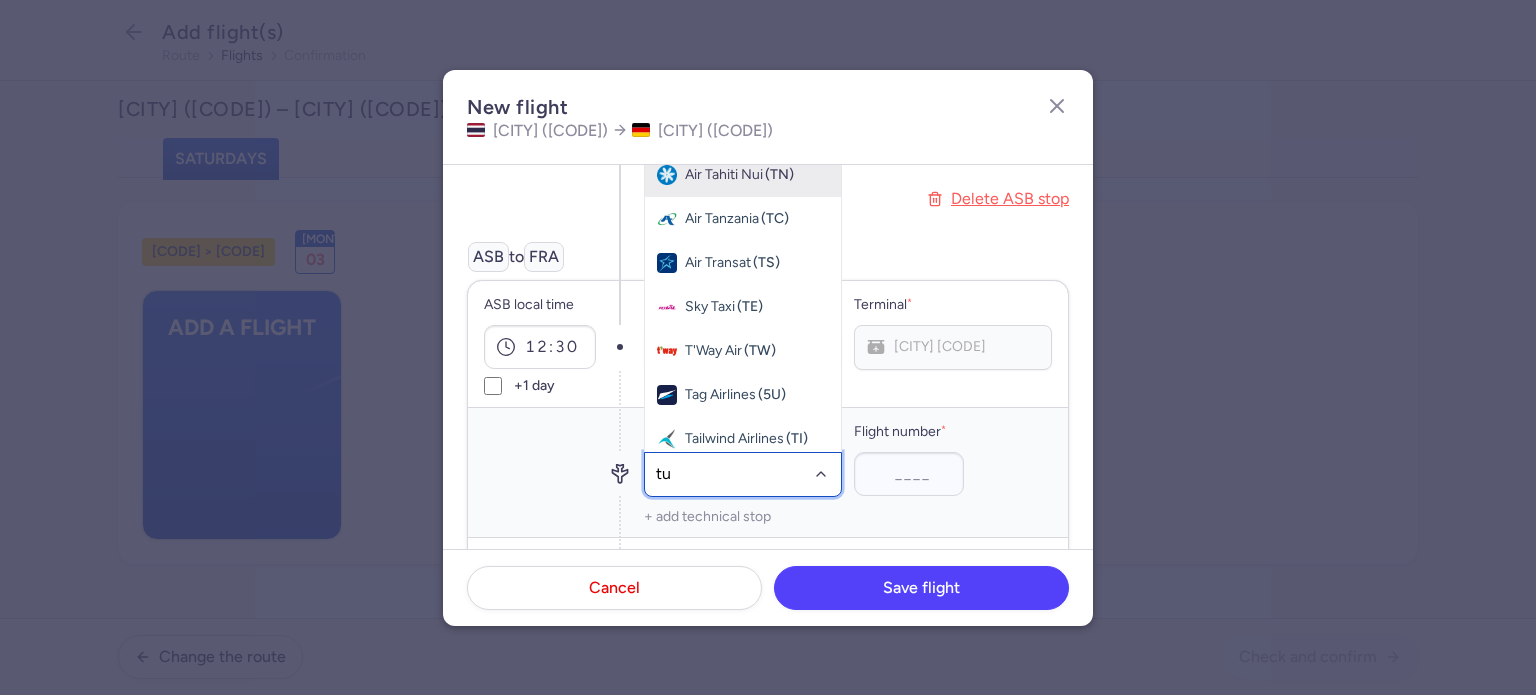 type on "tua" 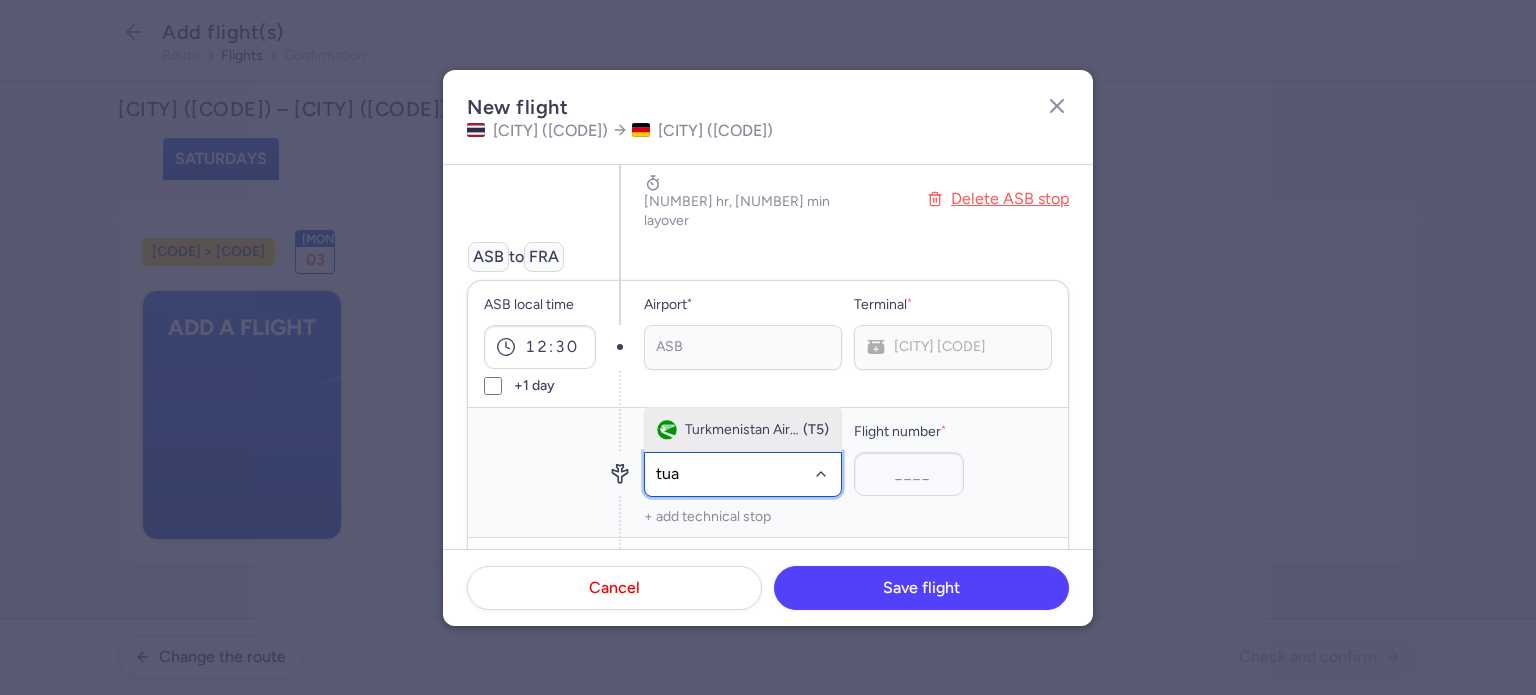 click on "Turkmenistan Airlines" at bounding box center [743, 430] 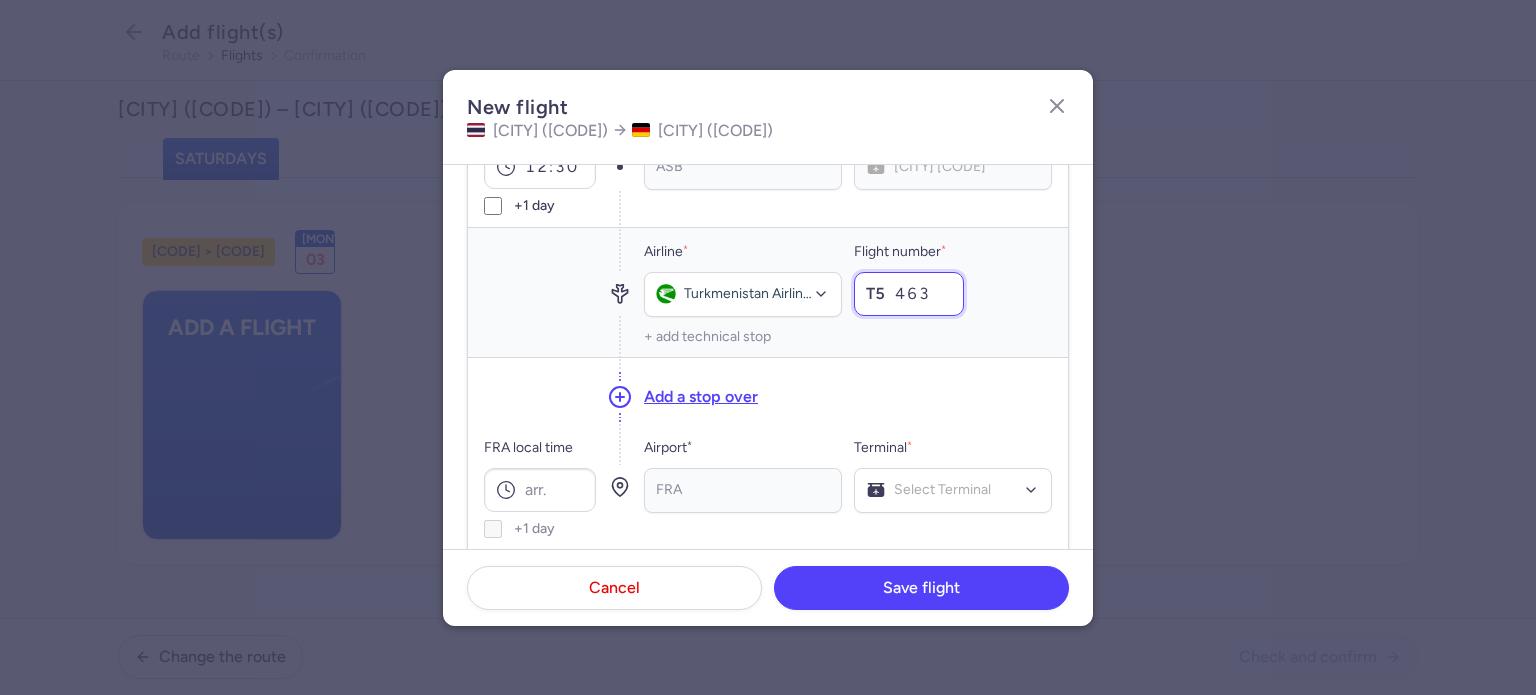 scroll, scrollTop: 600, scrollLeft: 0, axis: vertical 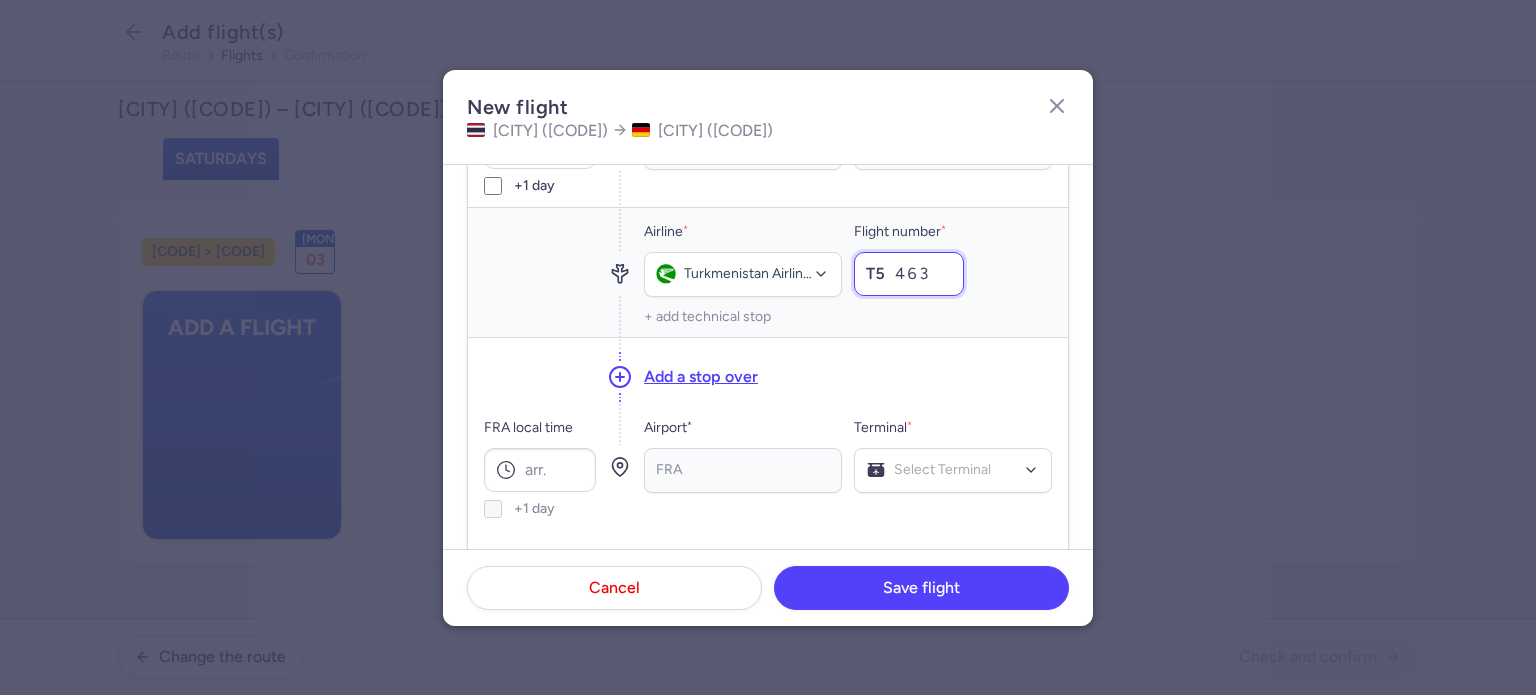 type on "463" 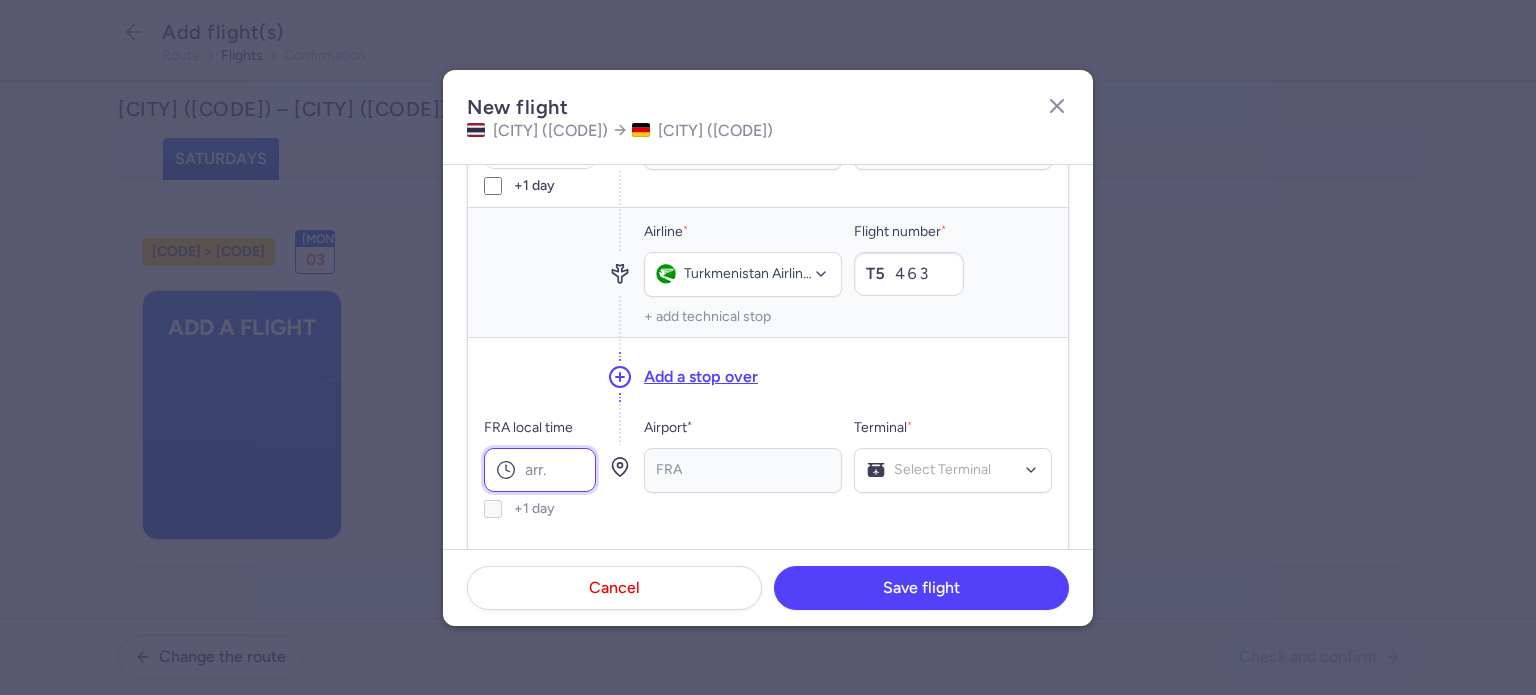 click on "FRA local time" at bounding box center (540, 470) 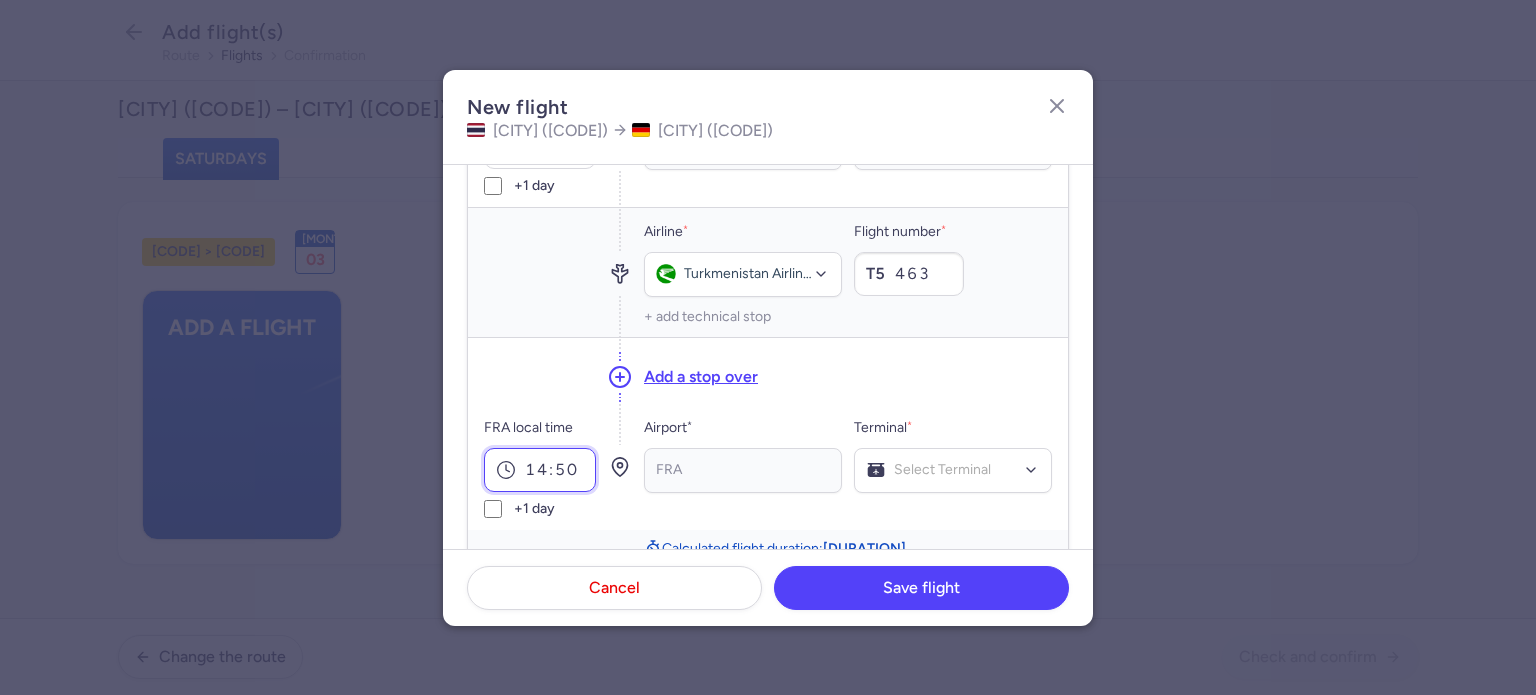 type on "14:50" 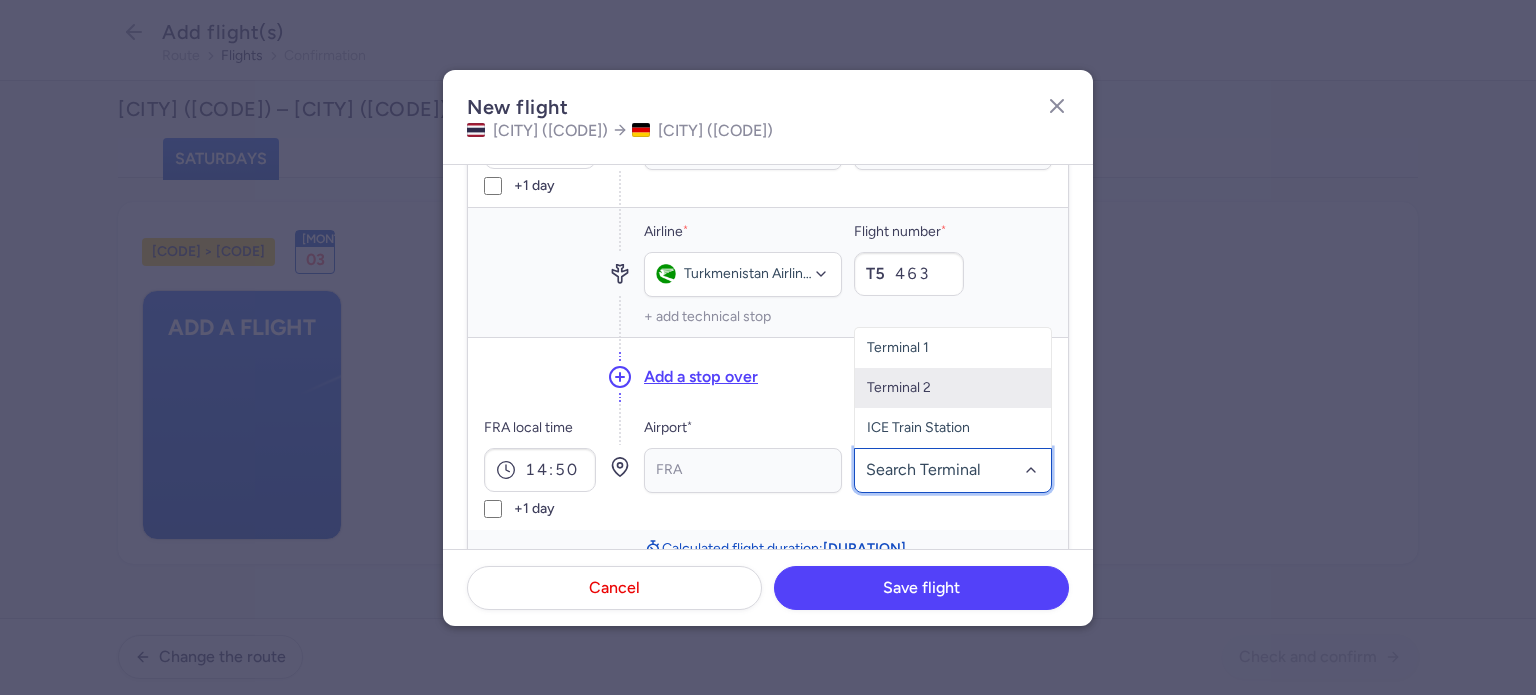 click on "Terminal 2" at bounding box center (953, 388) 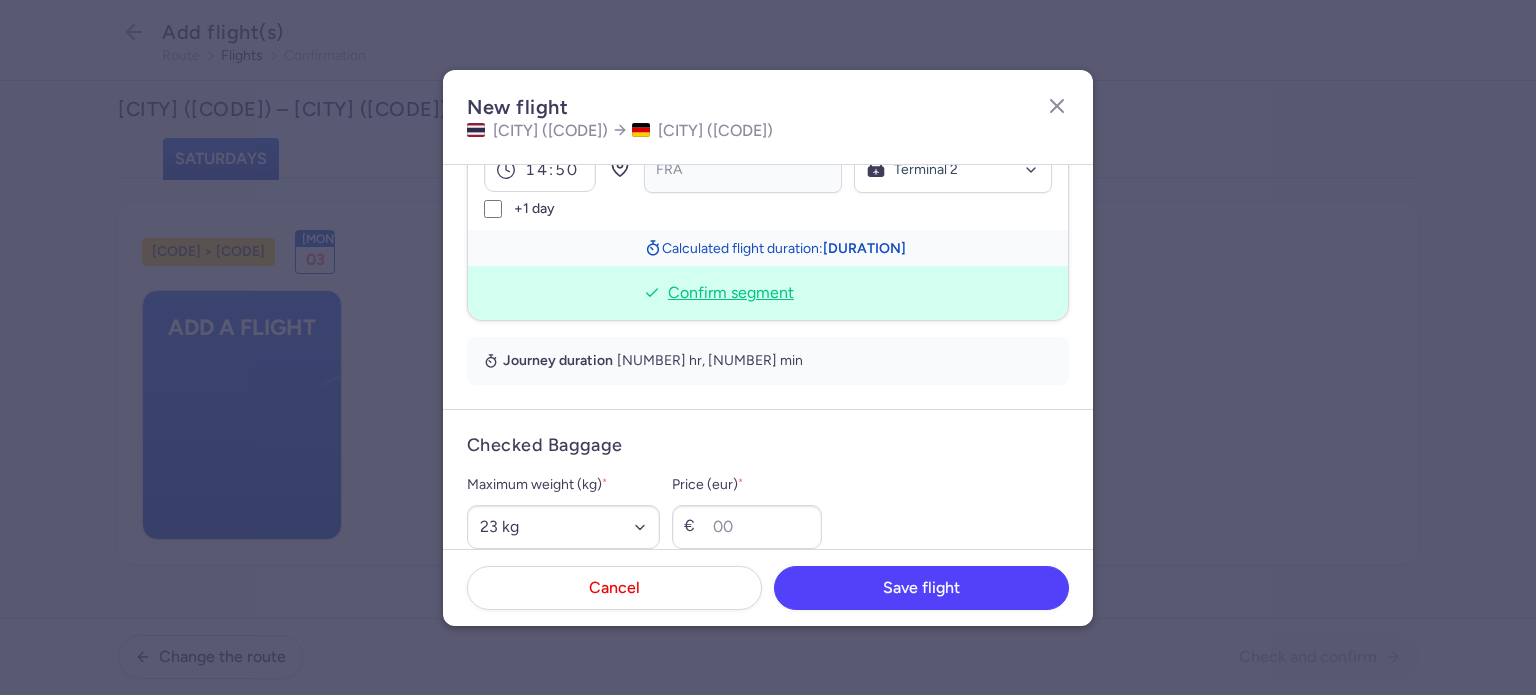 drag, startPoint x: 727, startPoint y: 258, endPoint x: 732, endPoint y: 268, distance: 11.18034 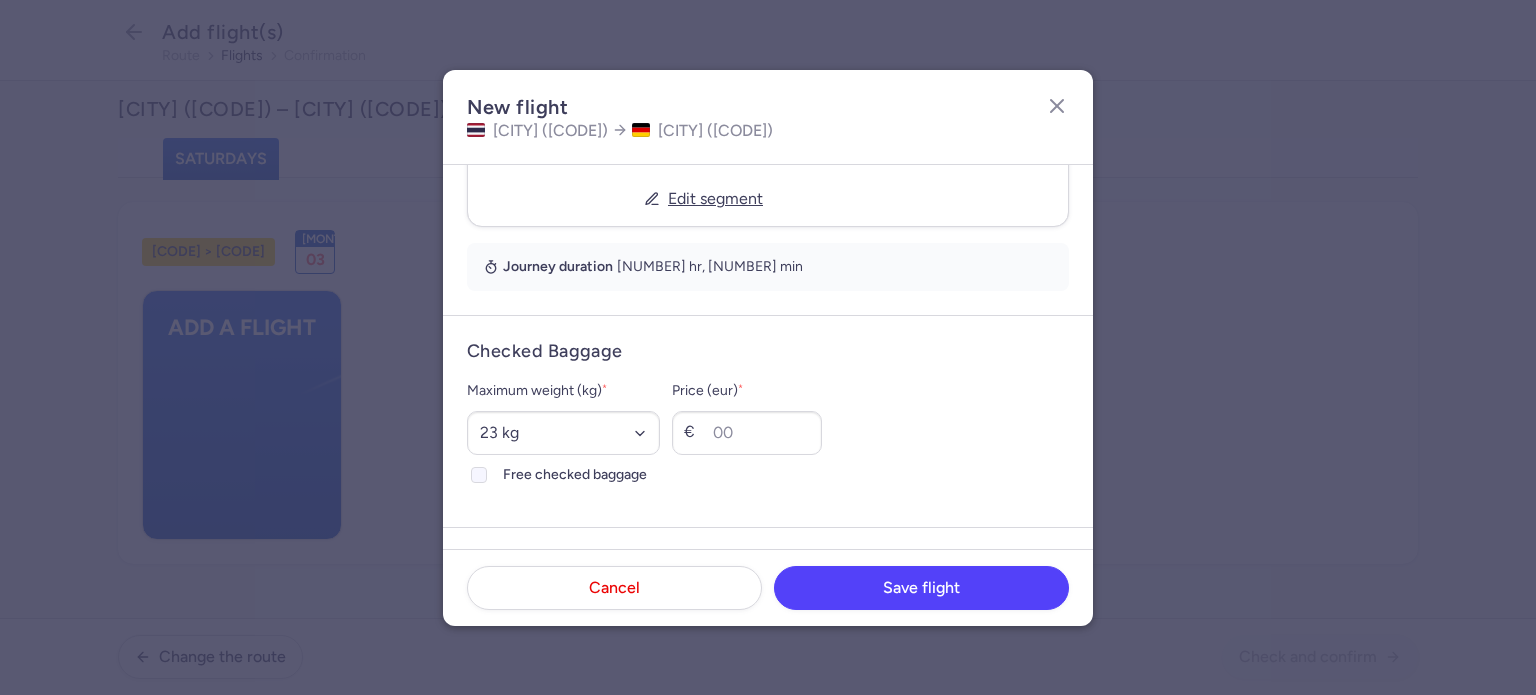 drag, startPoint x: 464, startPoint y: 433, endPoint x: 480, endPoint y: 433, distance: 16 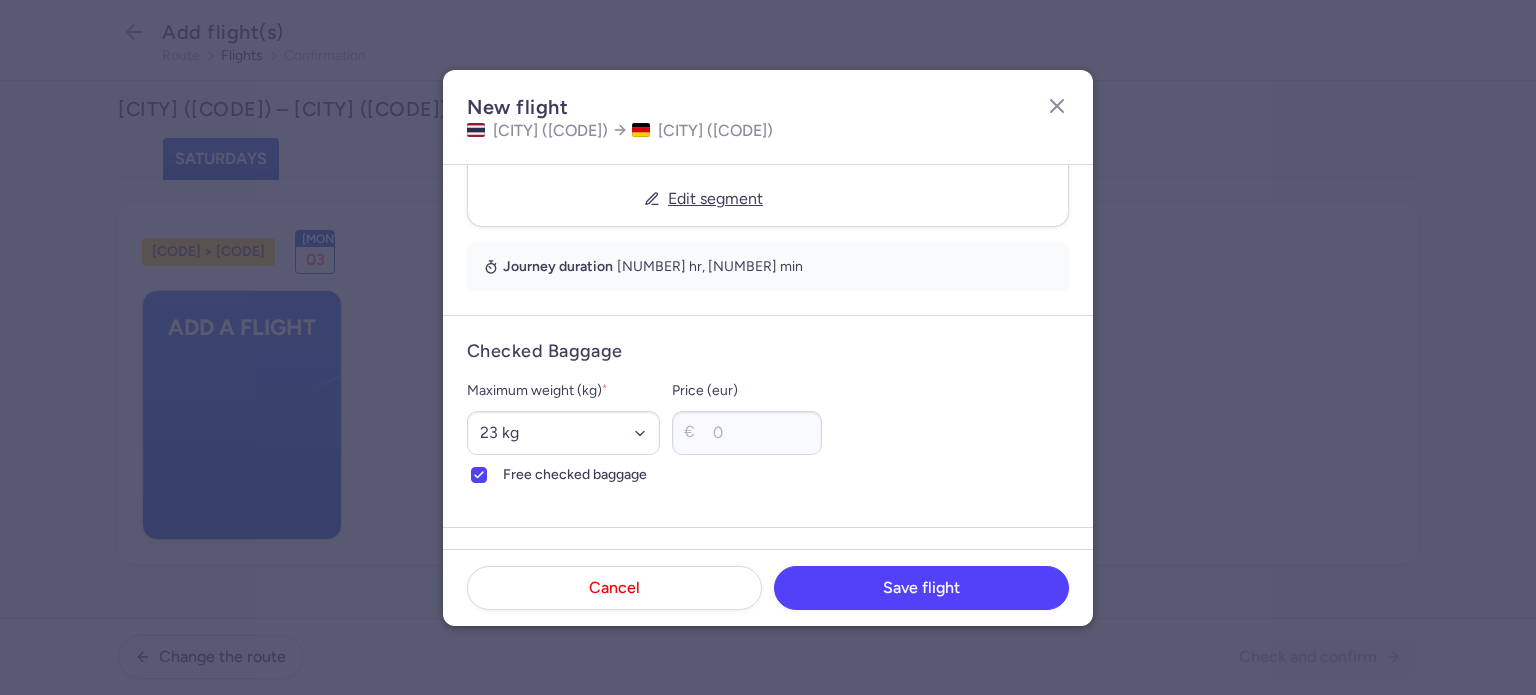 click on "Checked Baggage Maximum weight (kg)  * Select an option [WEIGHT] [WEIGHT] [WEIGHT] [WEIGHT] [WEIGHT] [WEIGHT] [WEIGHT] [WEIGHT] [WEIGHT] [WEIGHT] [WEIGHT] [WEIGHT] [WEIGHT] [WEIGHT] [WEIGHT] [WEIGHT] [WEIGHT] [WEIGHT] [WEIGHT] [WEIGHT] Free checked baggage Price (eur)  € [PRICE]" at bounding box center (768, 421) 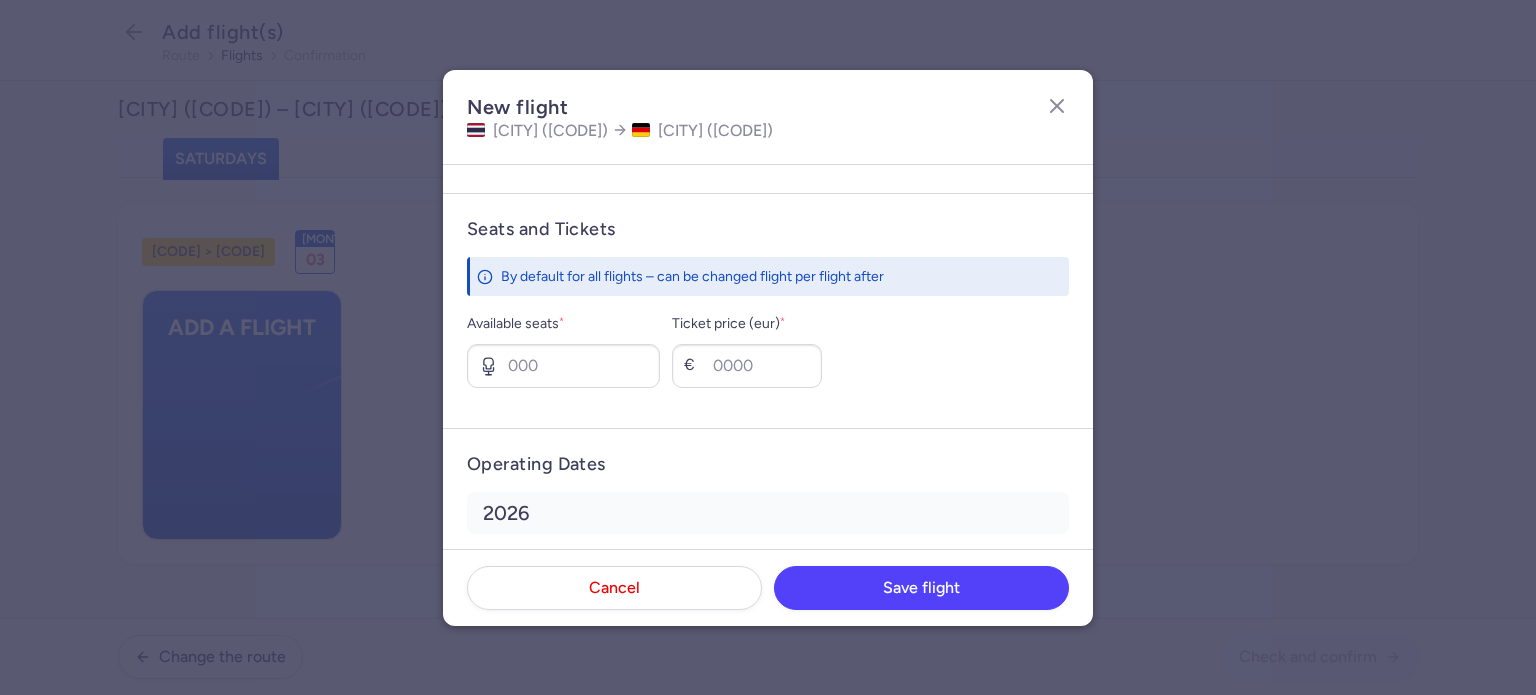 scroll, scrollTop: 1078, scrollLeft: 0, axis: vertical 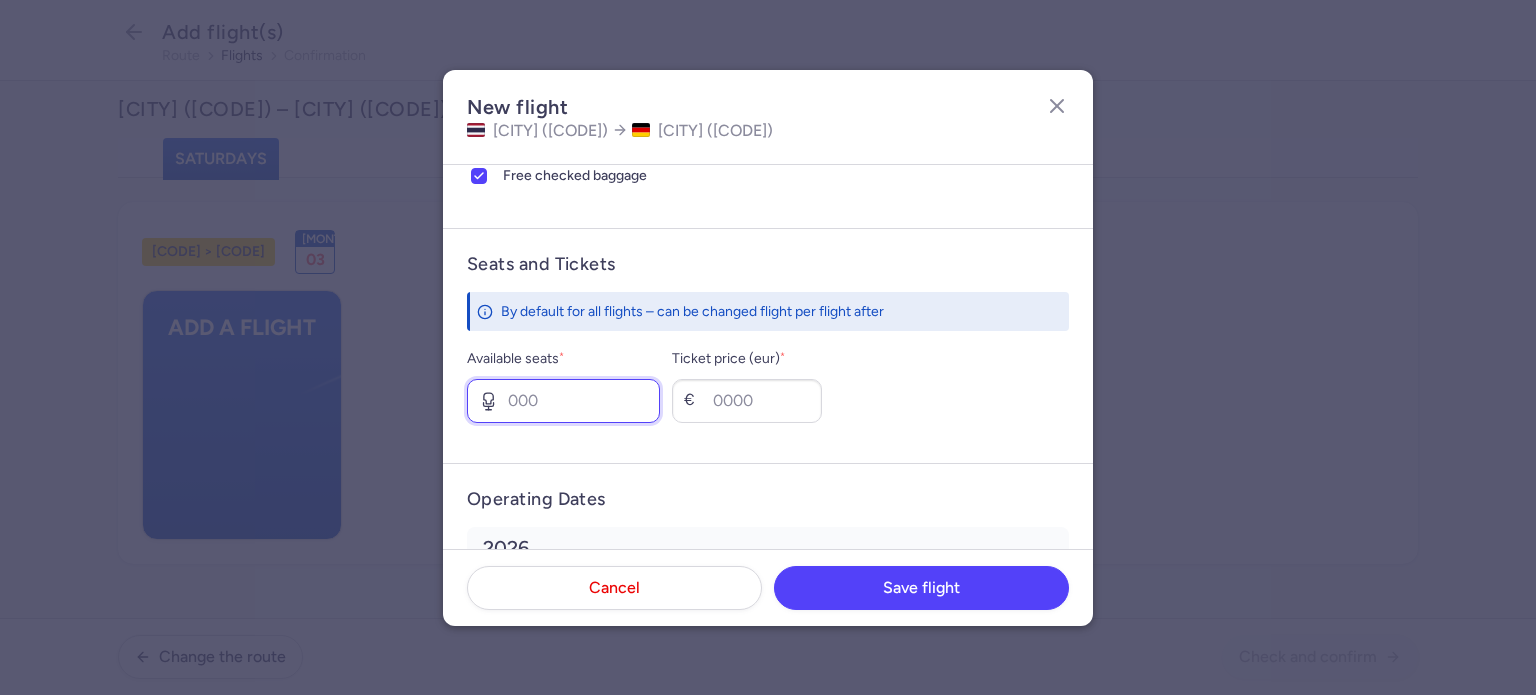 click on "Available seats  *" at bounding box center [563, 401] 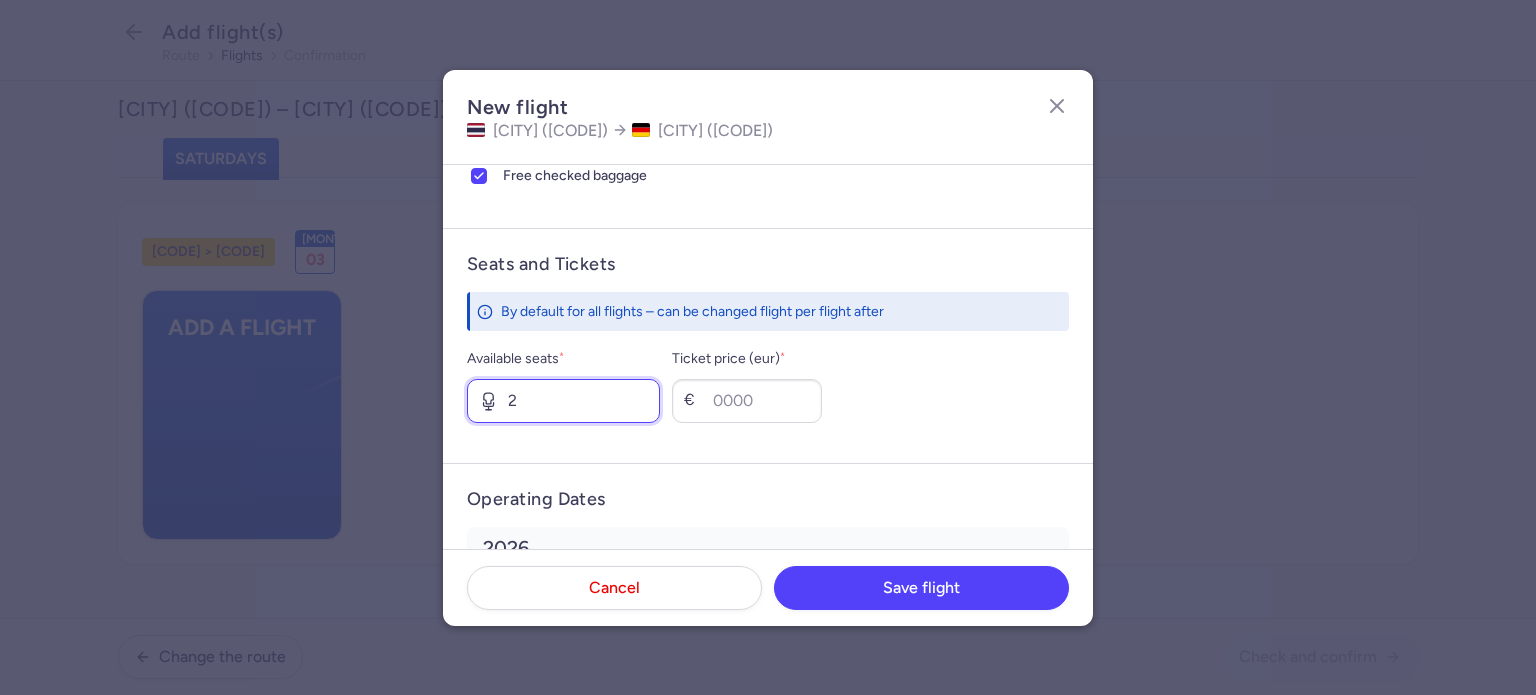scroll, scrollTop: 1177, scrollLeft: 0, axis: vertical 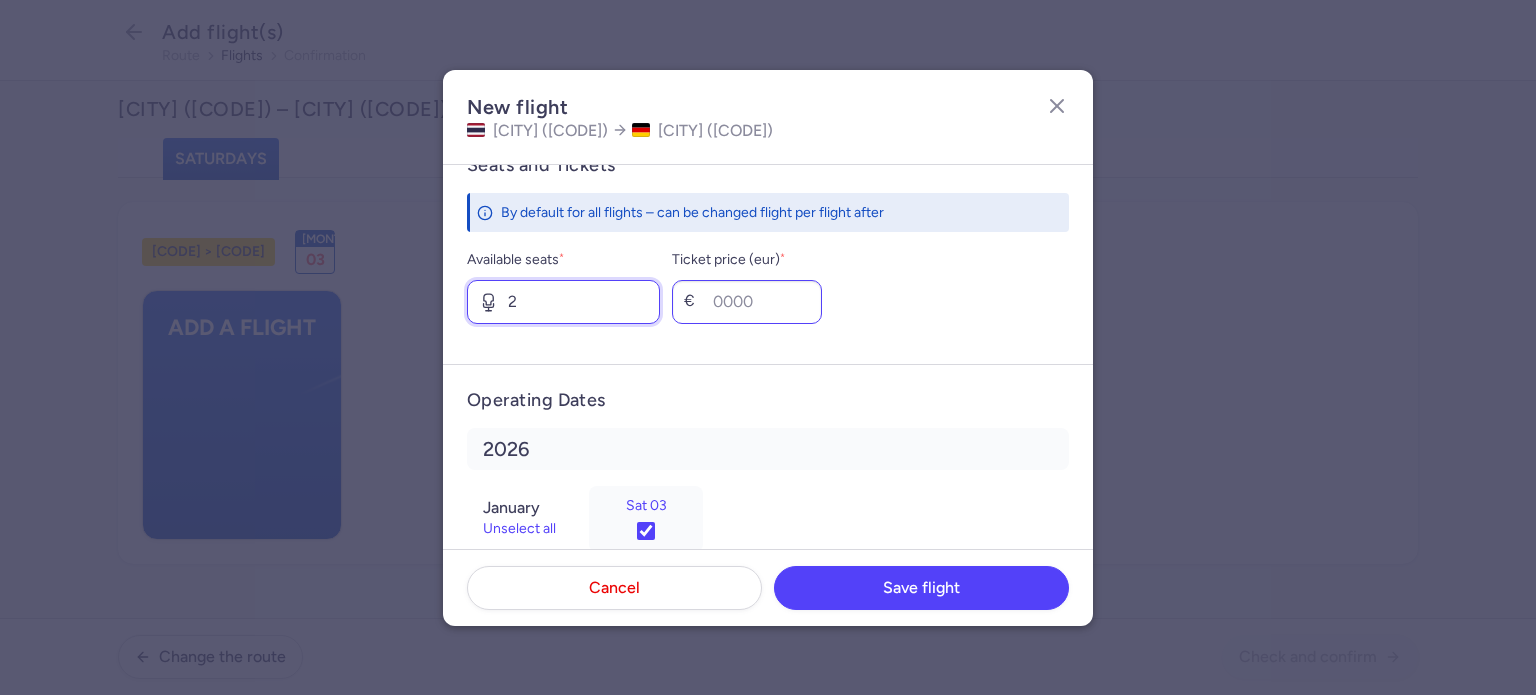 type on "2" 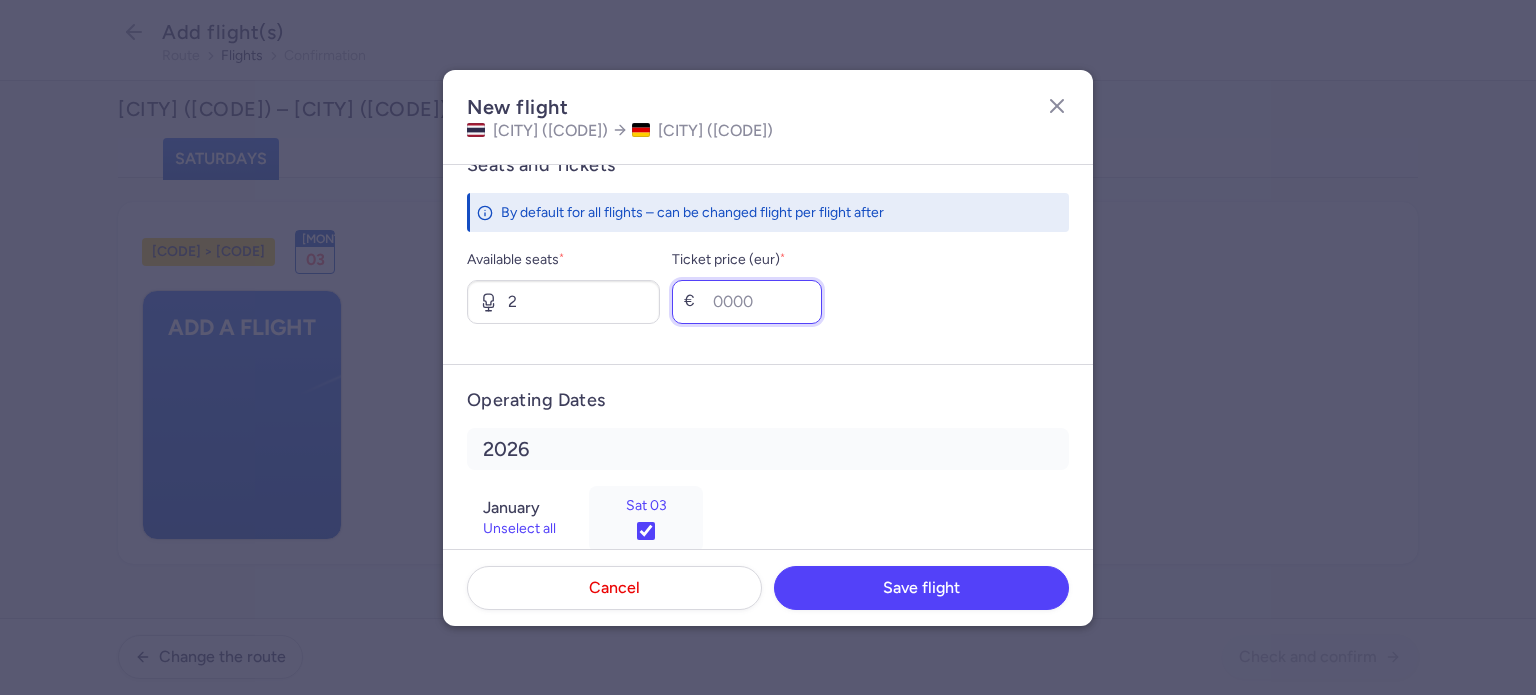 click on "Ticket price (eur)  *" at bounding box center [747, 302] 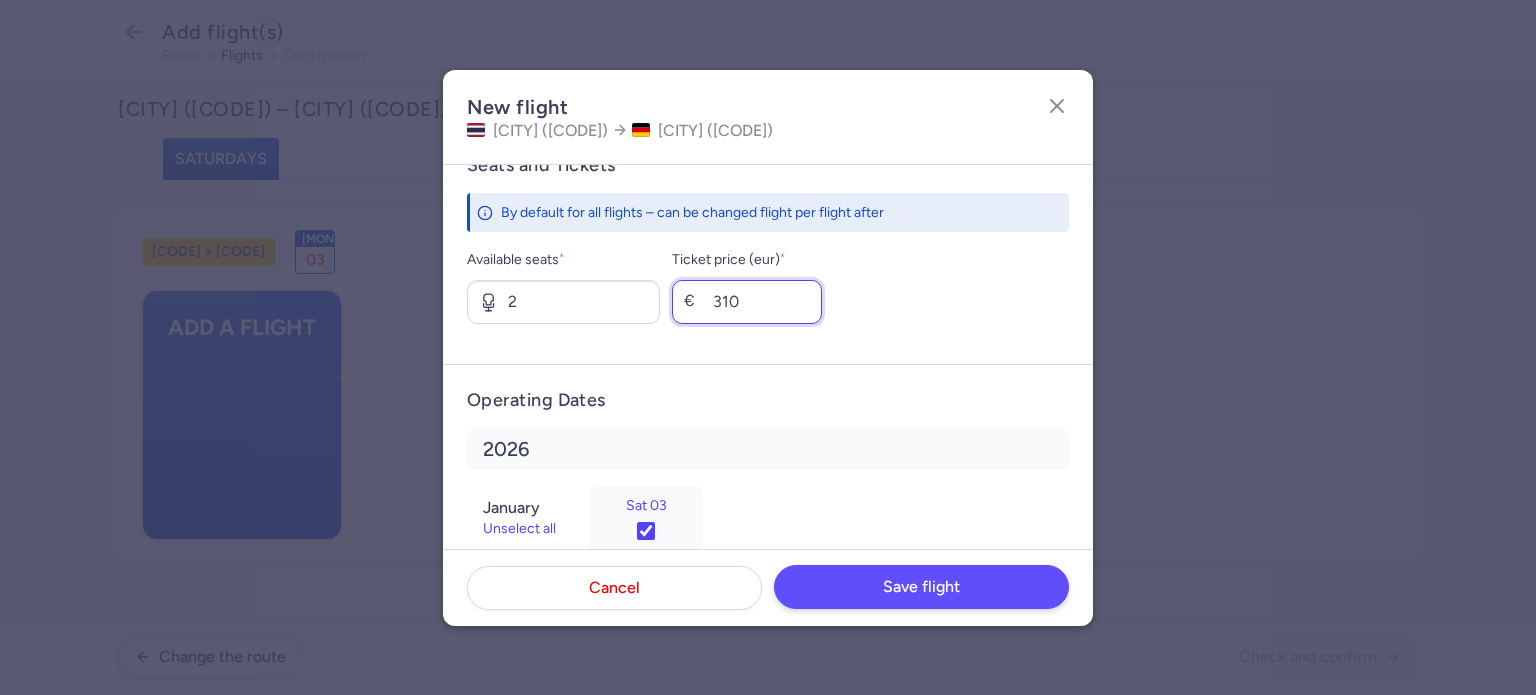type on "310" 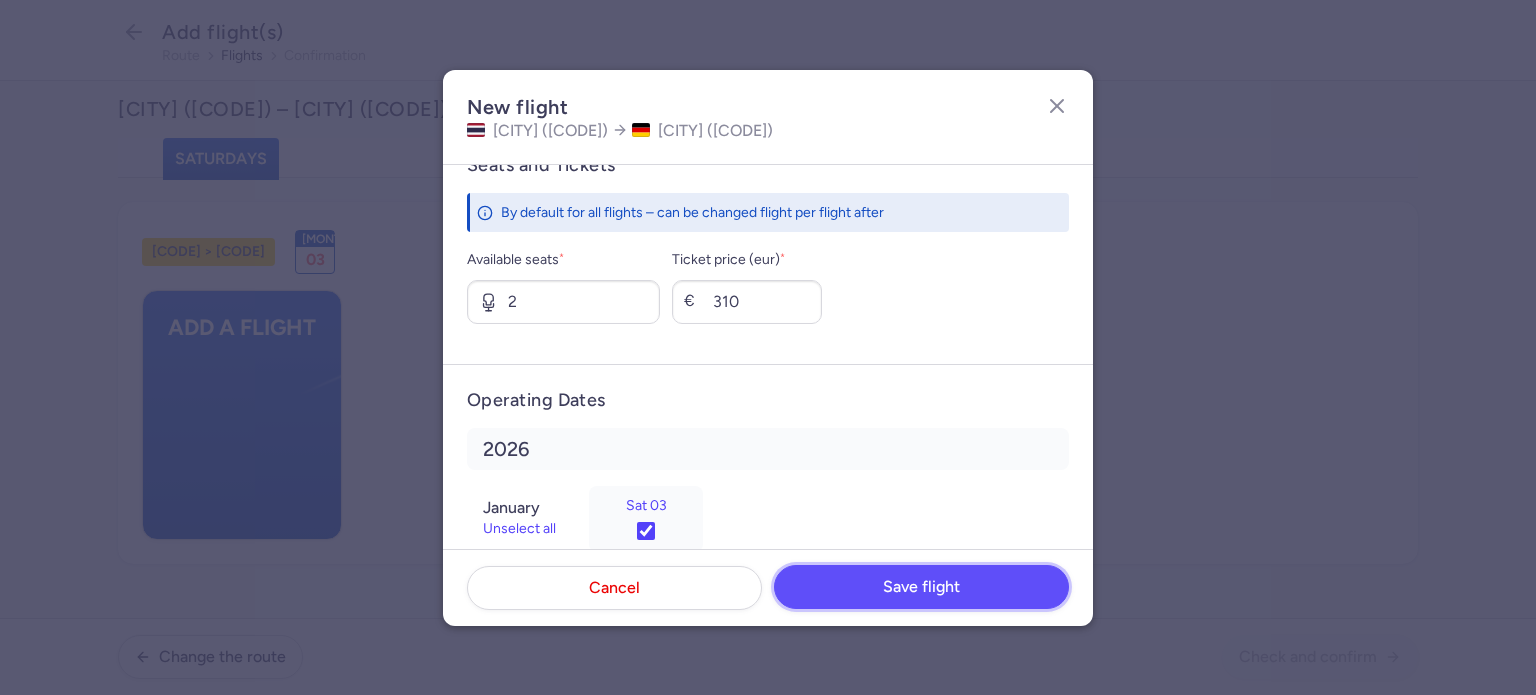 click on "Save flight" at bounding box center (921, 587) 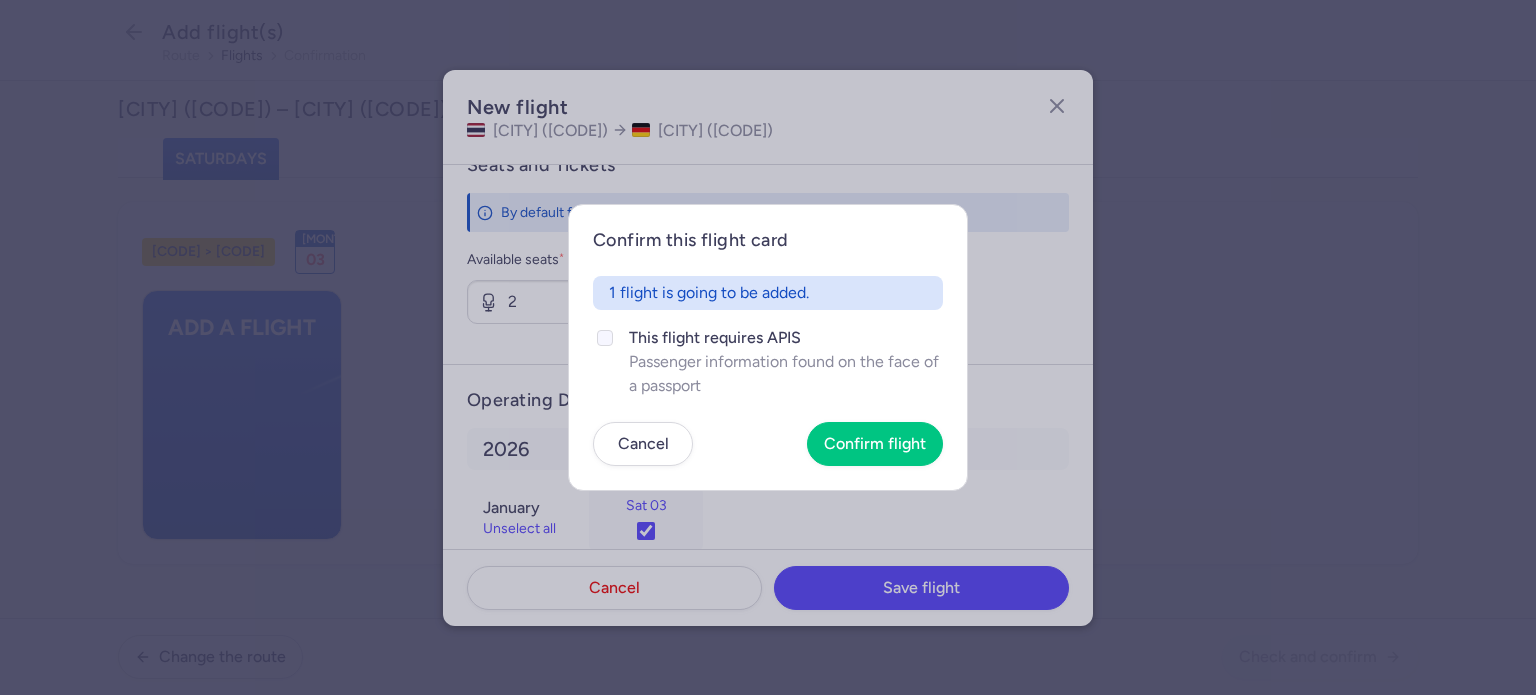 click 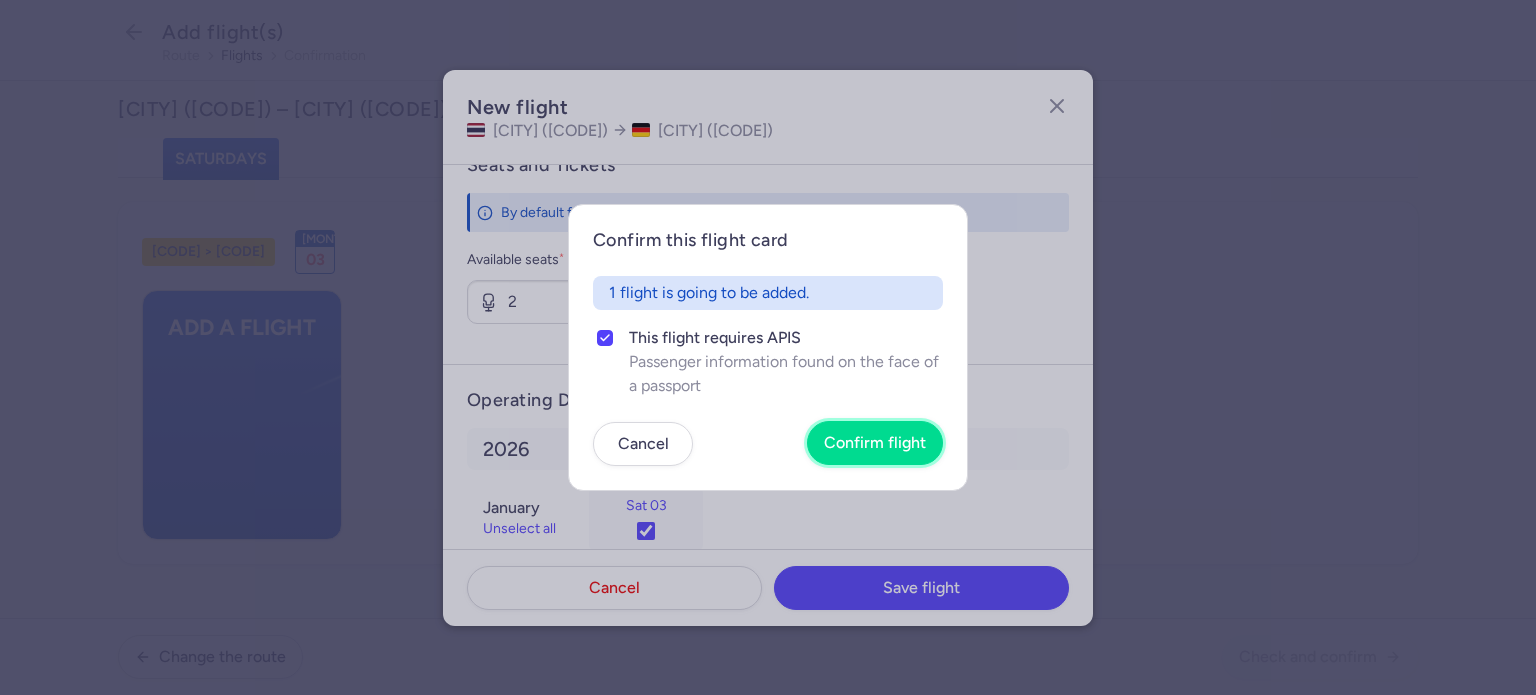 click on "Confirm flight" at bounding box center [875, 443] 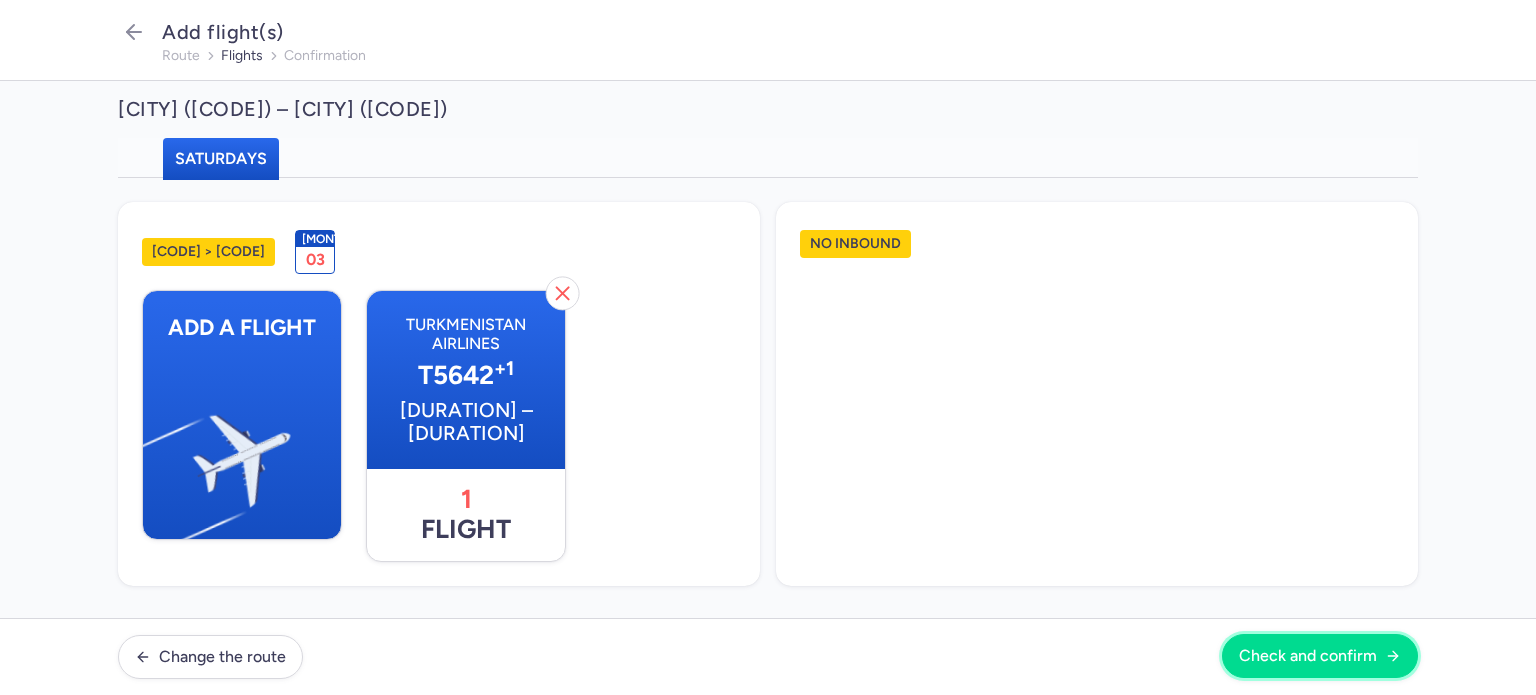 drag, startPoint x: 1280, startPoint y: 635, endPoint x: 1290, endPoint y: 647, distance: 15.6205 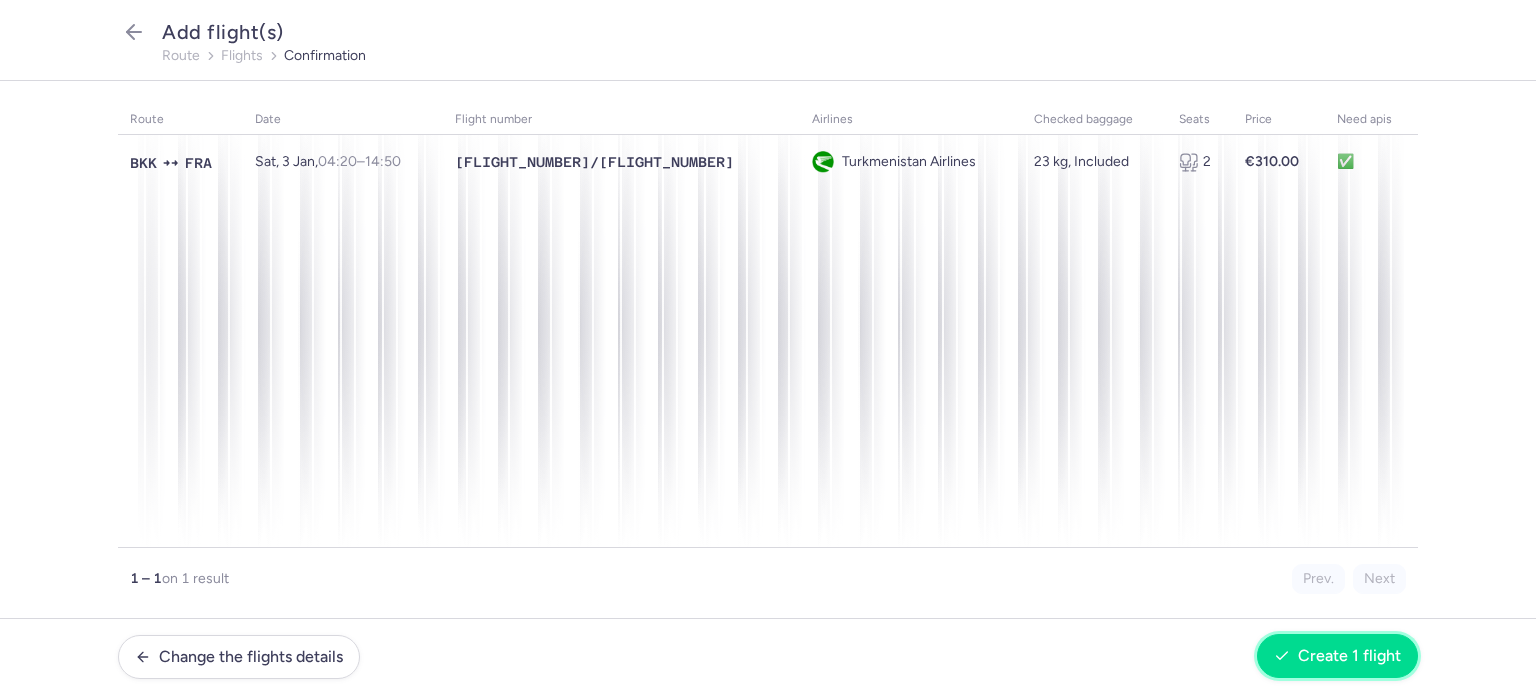 click on "Create 1 flight" at bounding box center [1337, 656] 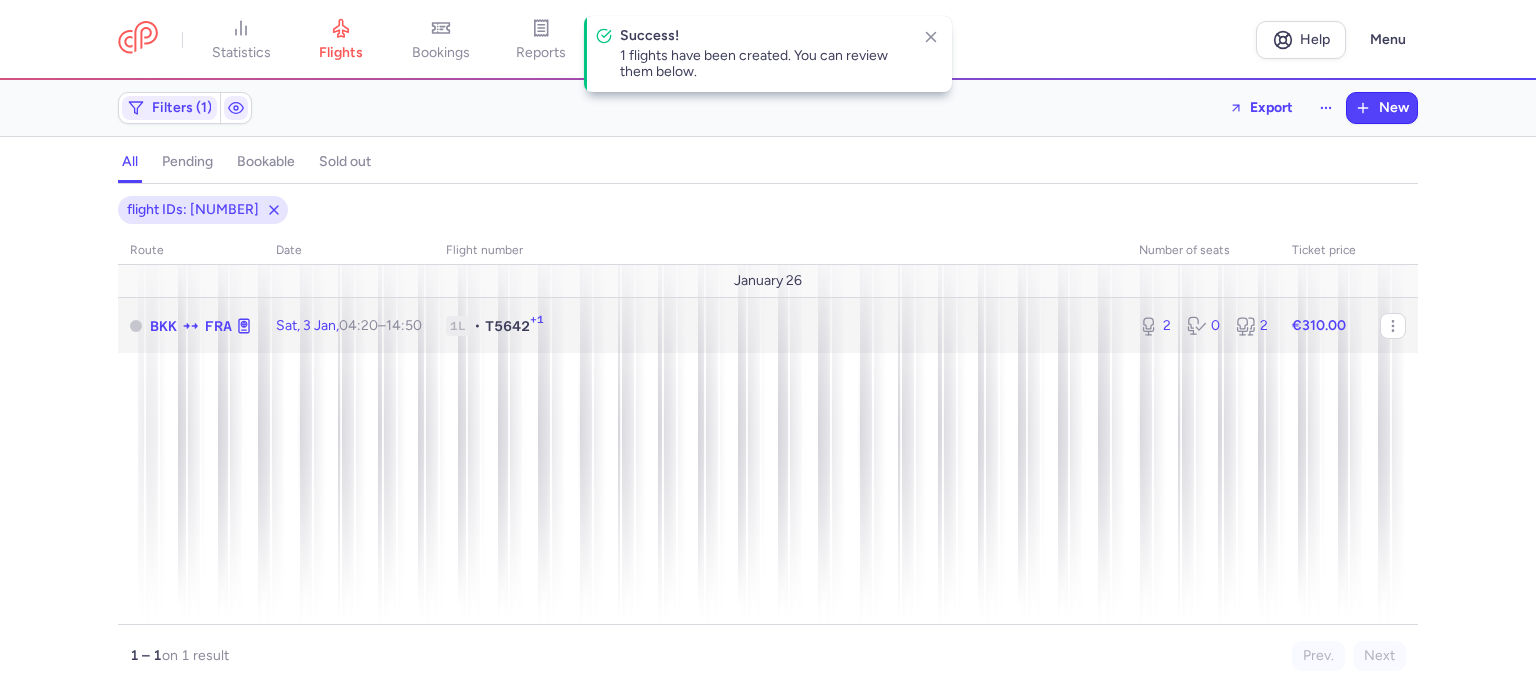 click on "[DAY], [MONTH] [DAY], [TIME] +[OFFSET]" 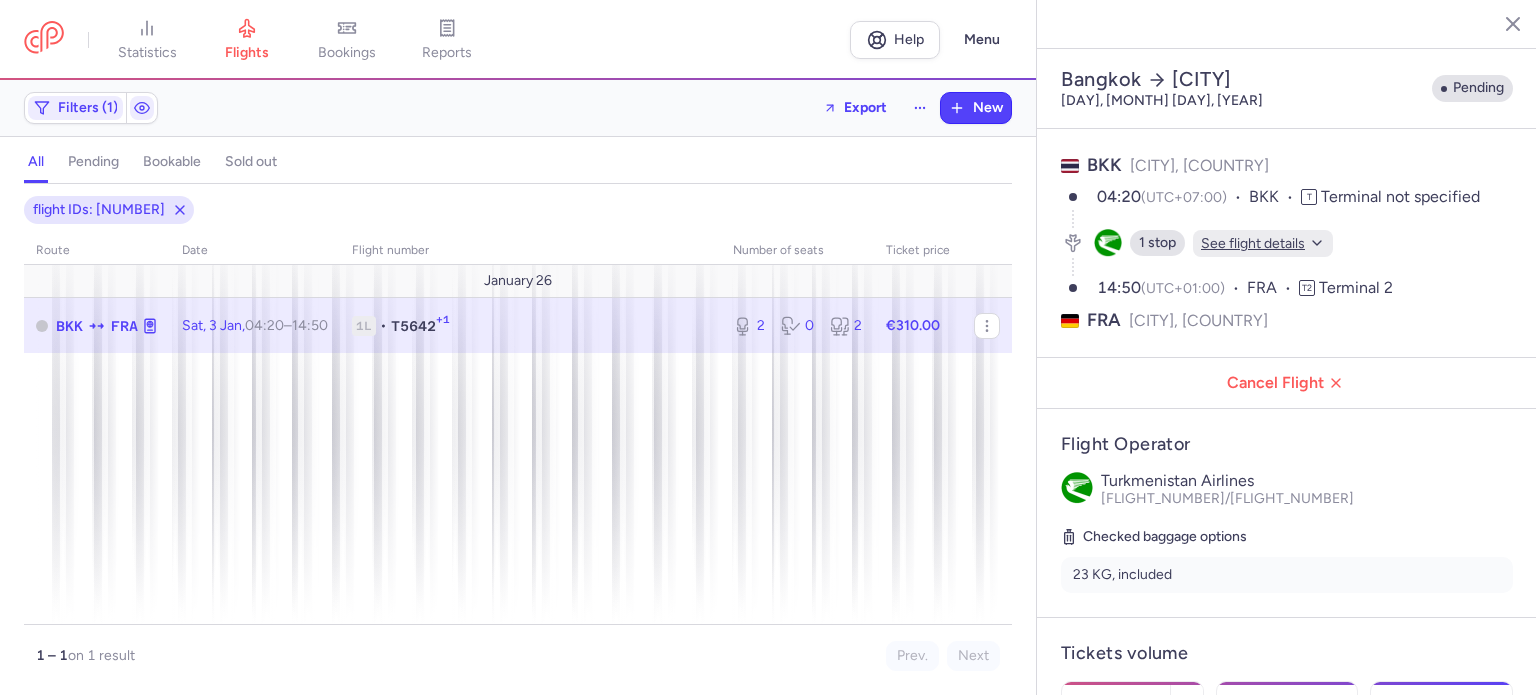 click on "See flight details" at bounding box center (1253, 243) 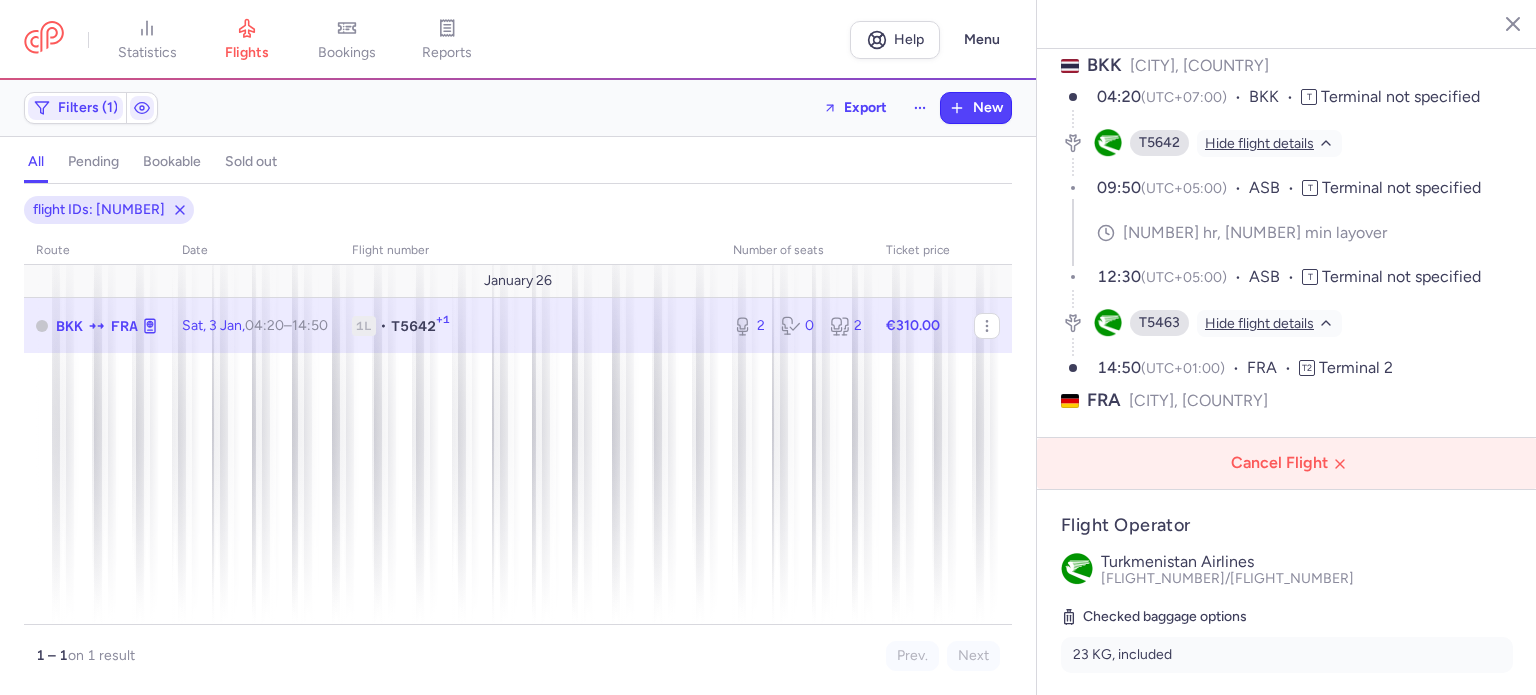 scroll, scrollTop: 0, scrollLeft: 0, axis: both 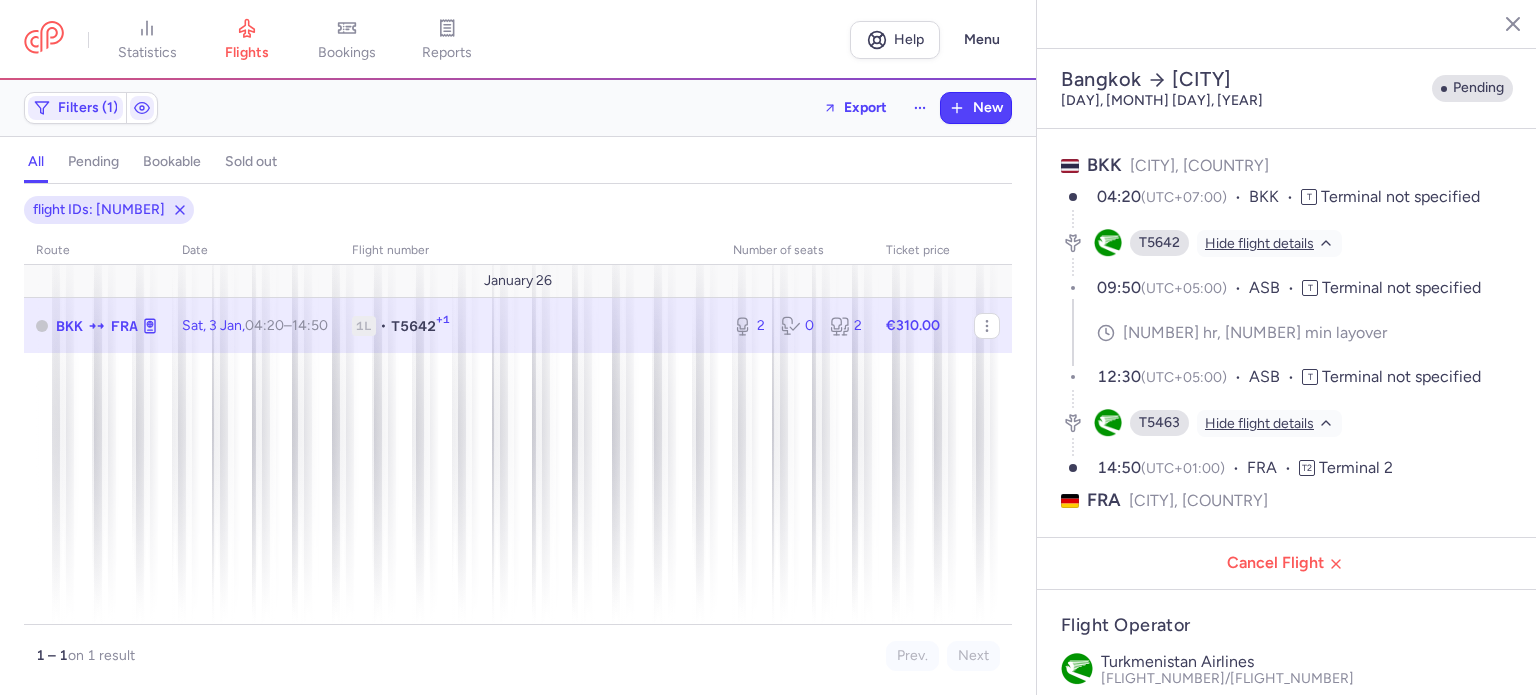 type 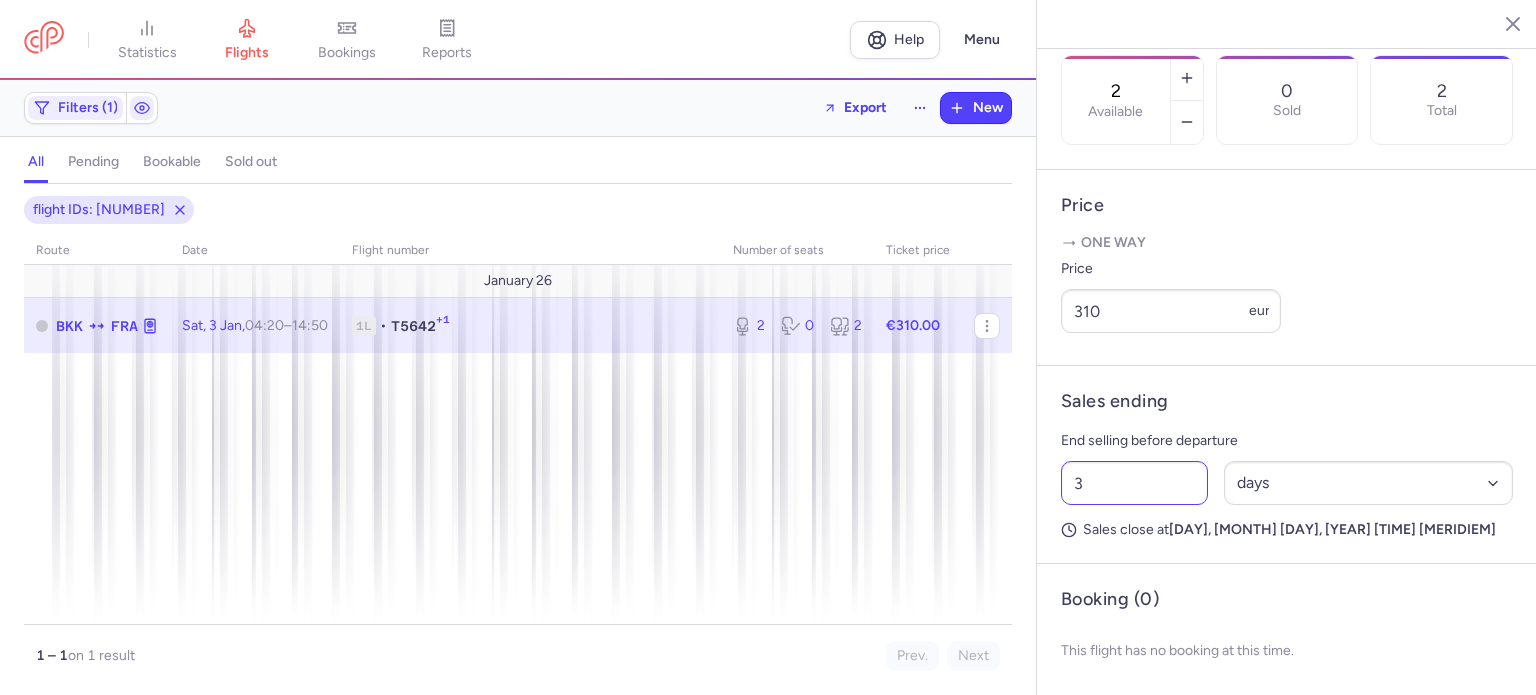 scroll, scrollTop: 864, scrollLeft: 0, axis: vertical 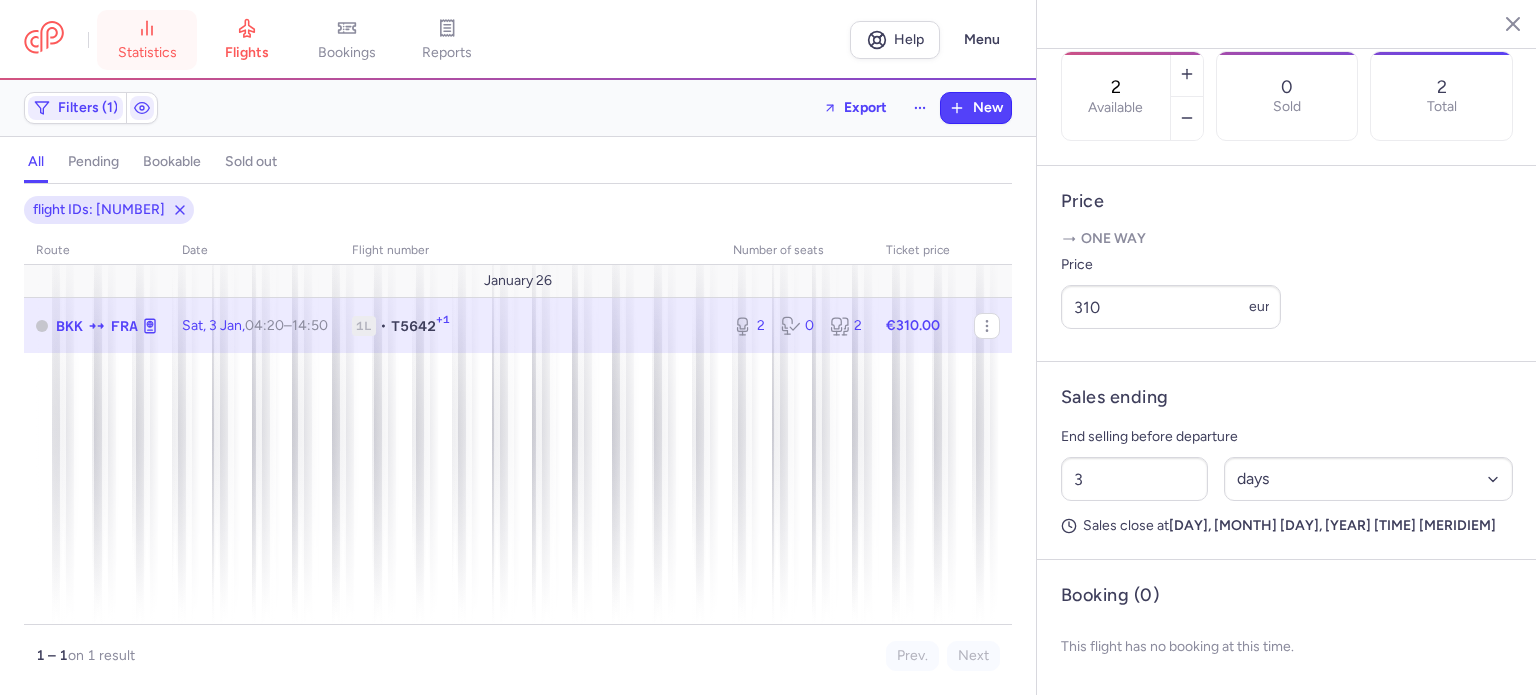 click on "statistics" at bounding box center (147, 40) 